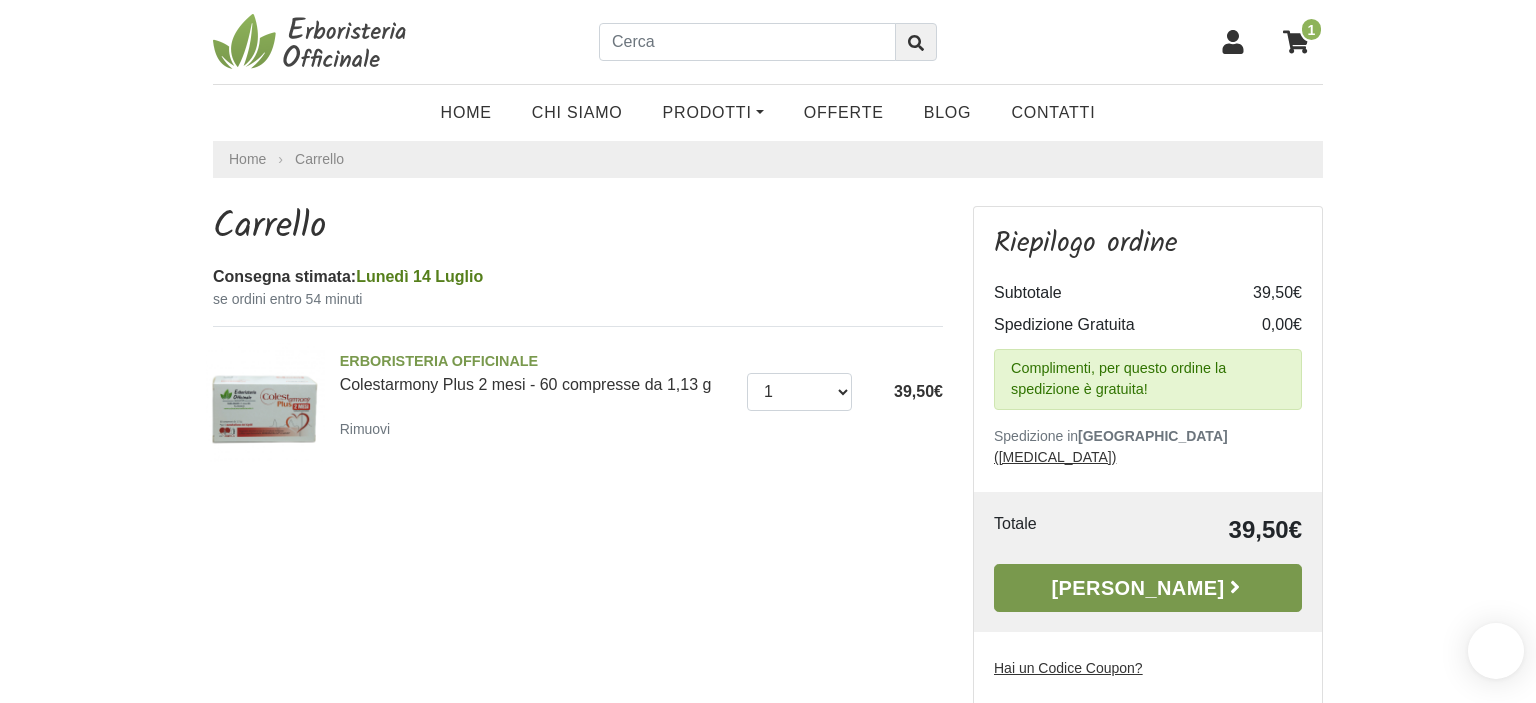 scroll, scrollTop: 0, scrollLeft: 0, axis: both 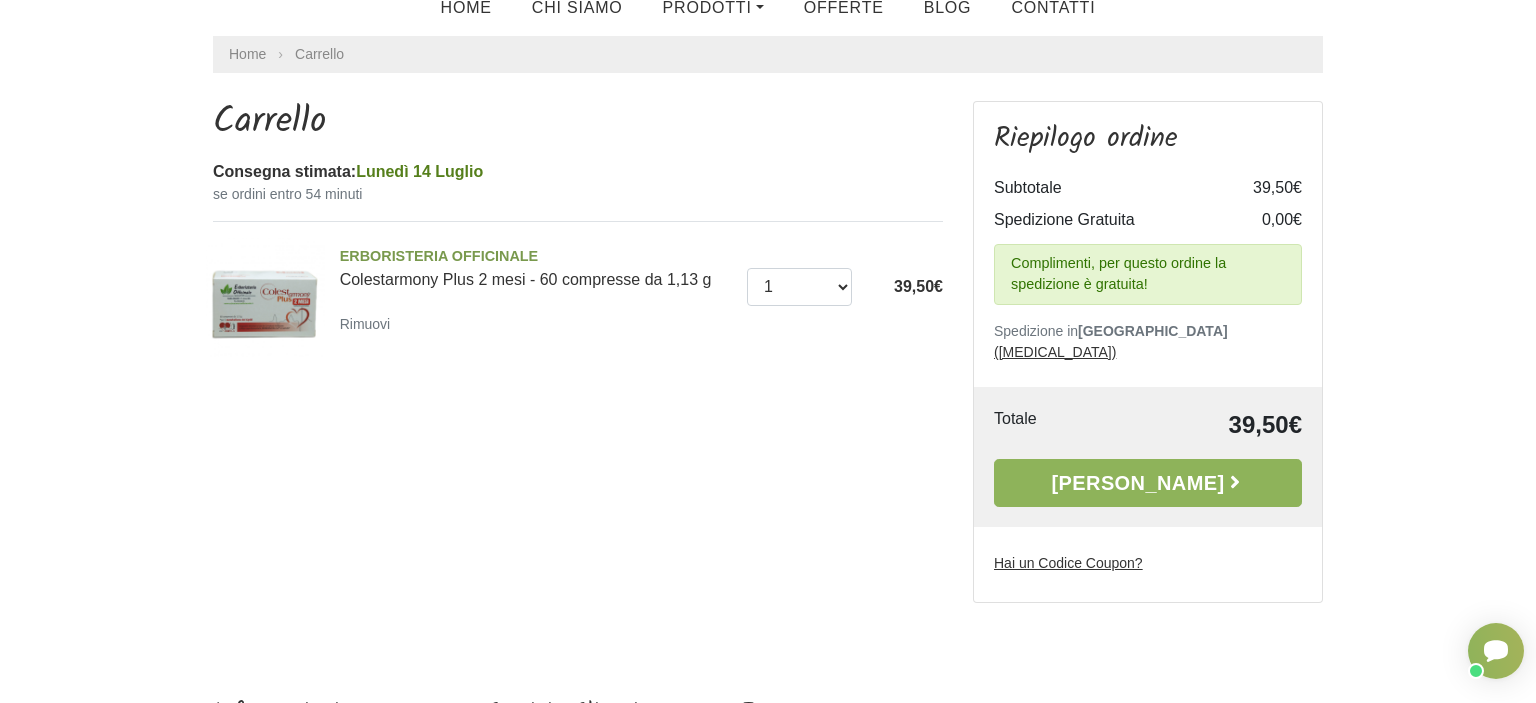 click on "Hai un Codice Coupon?" at bounding box center (1068, 563) 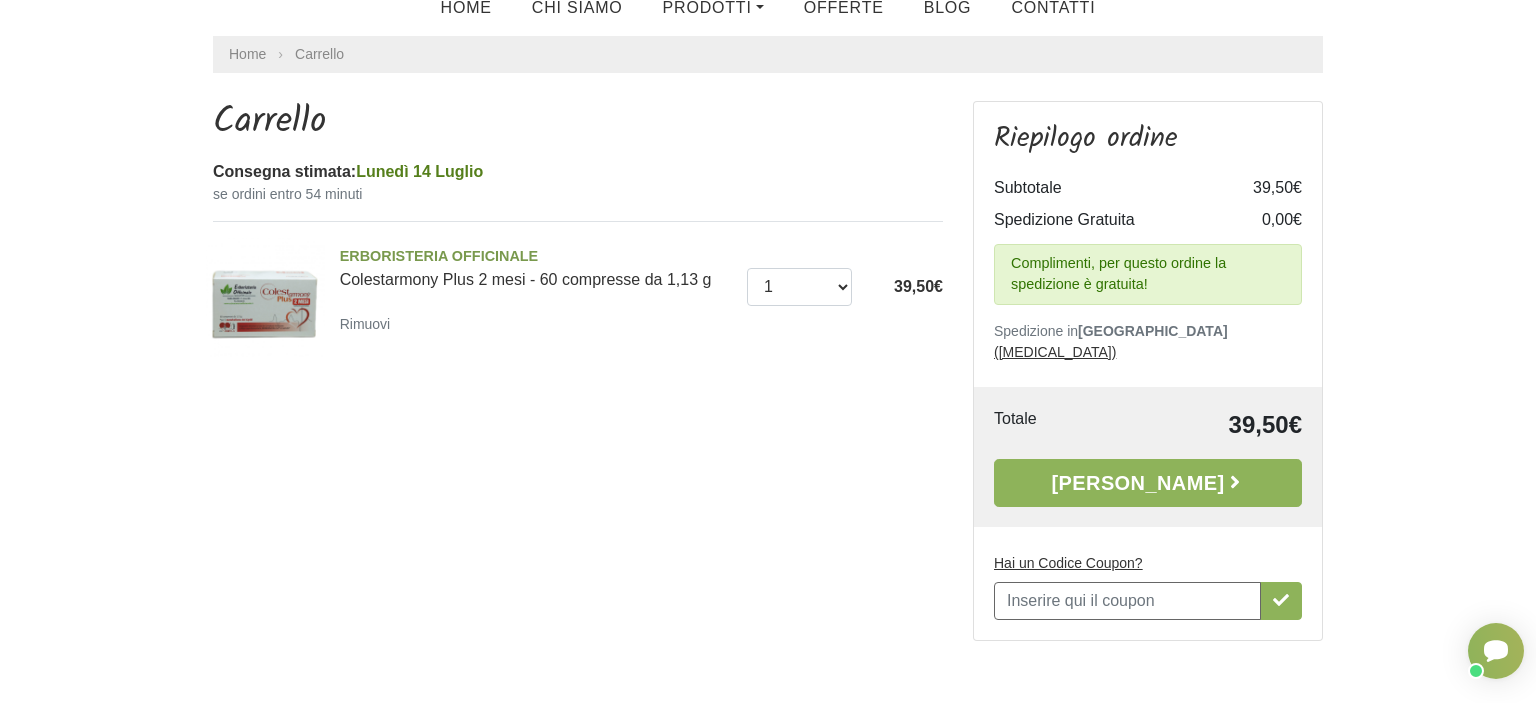 scroll, scrollTop: 0, scrollLeft: 0, axis: both 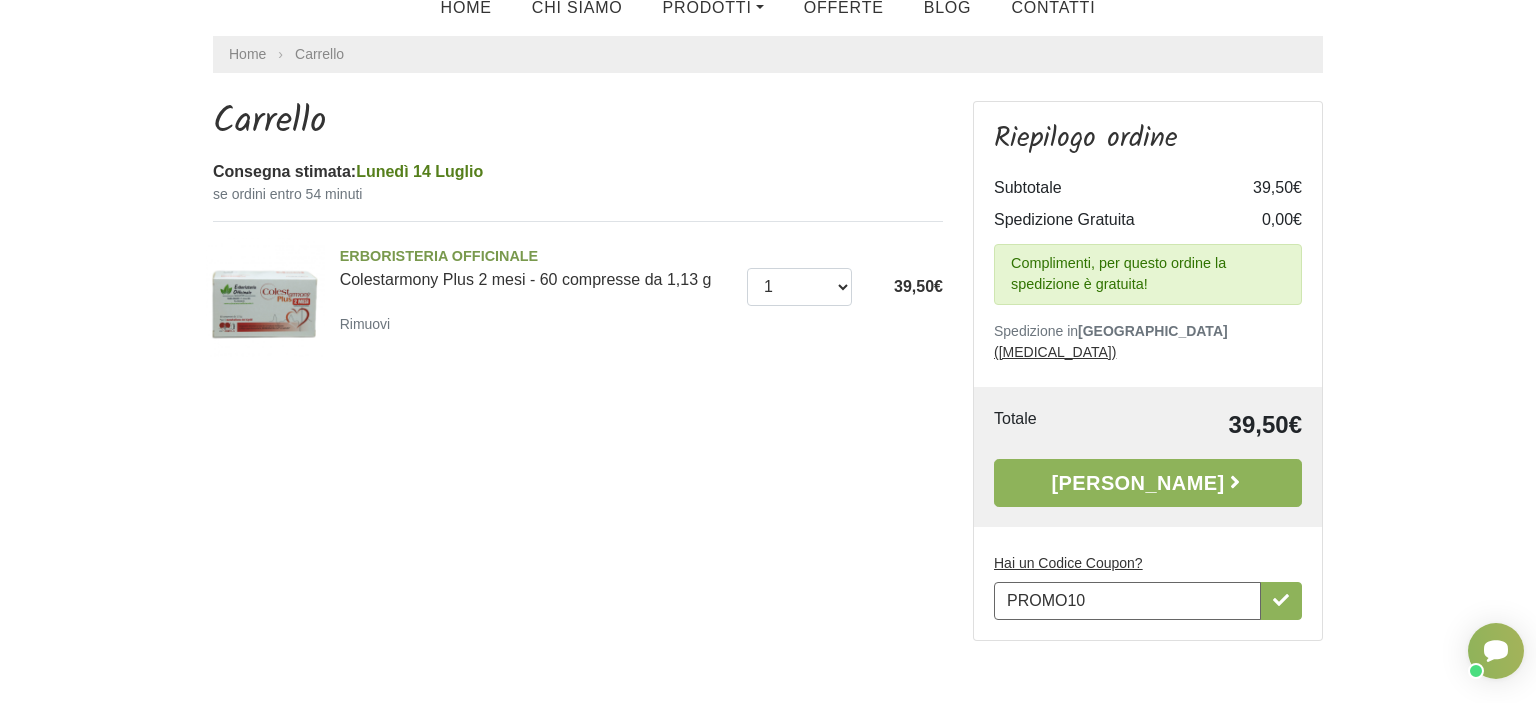 click on "PROMO10" at bounding box center [1127, 601] 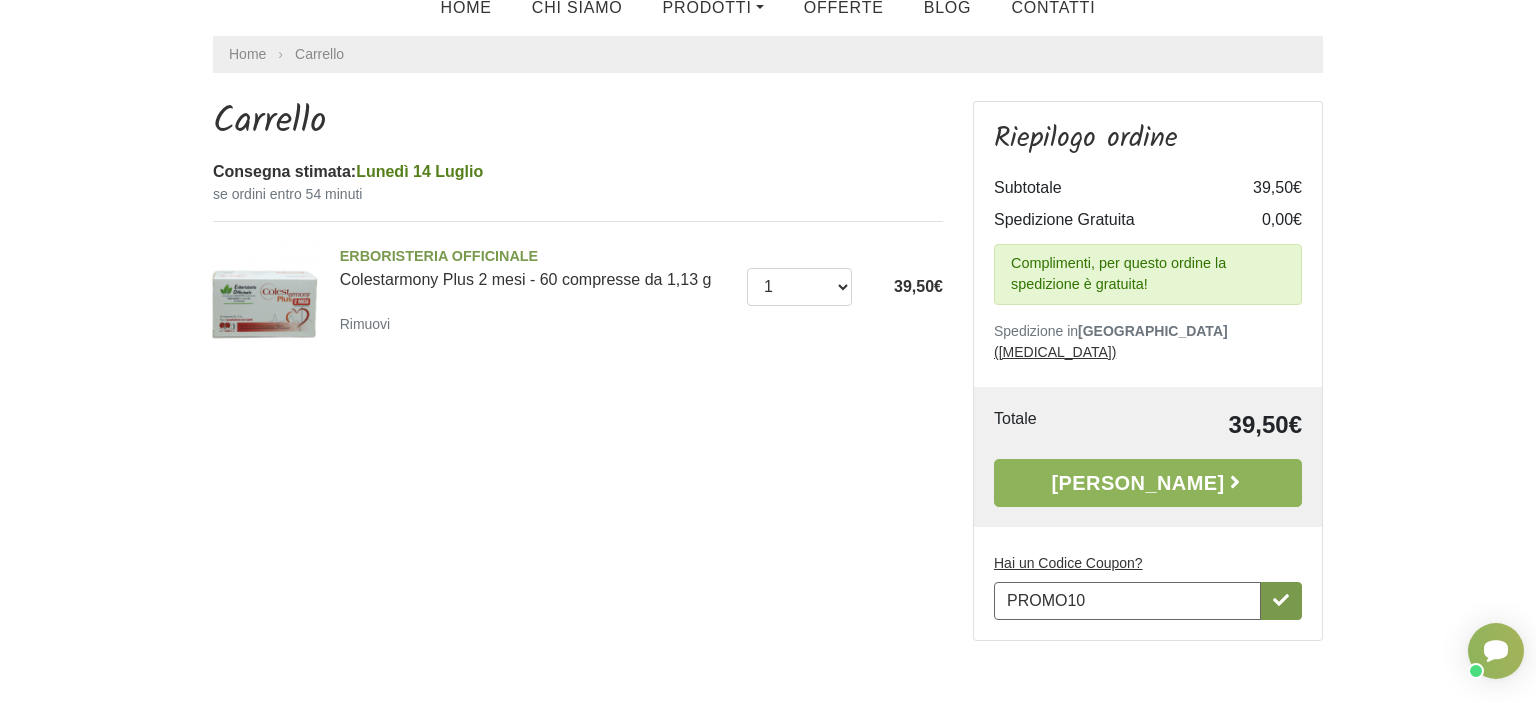 type on "PROMO10" 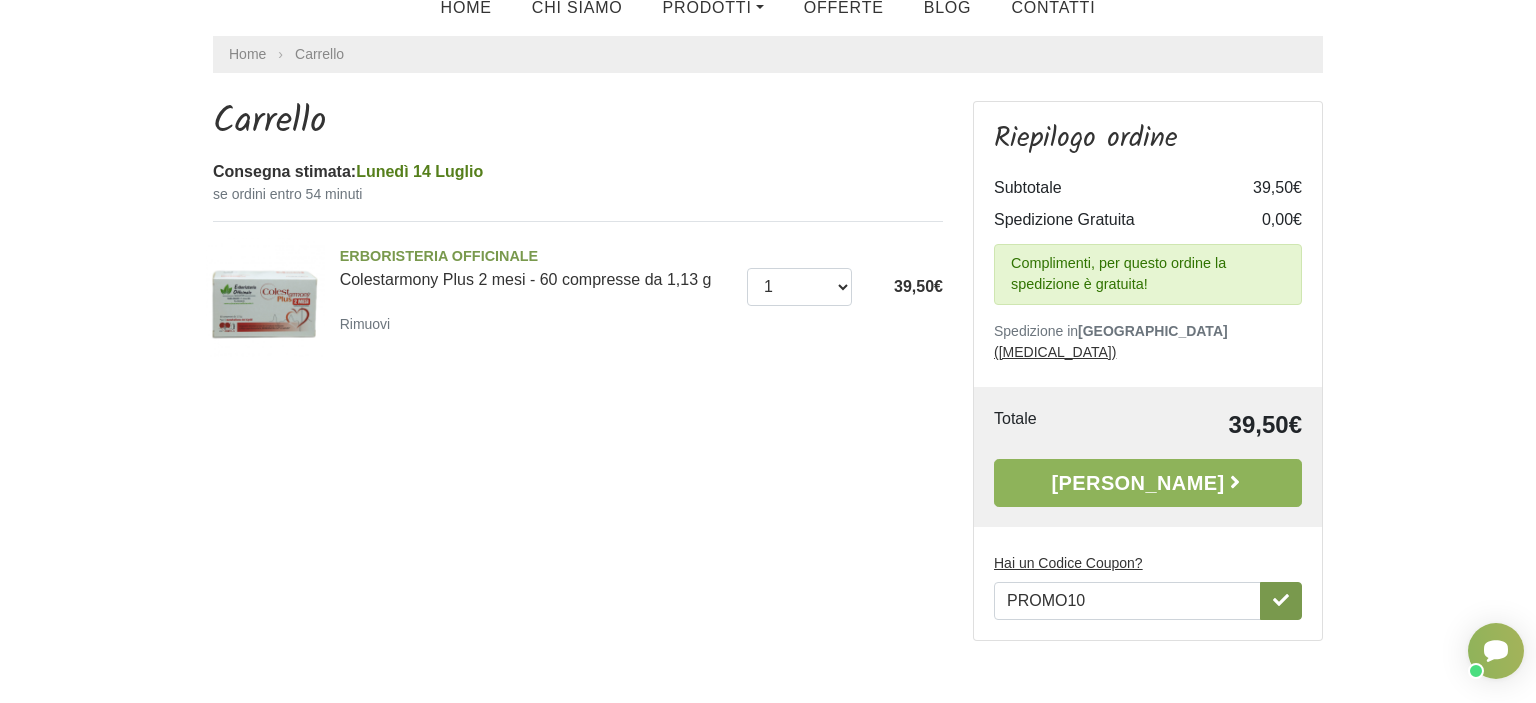 click at bounding box center (1281, 601) 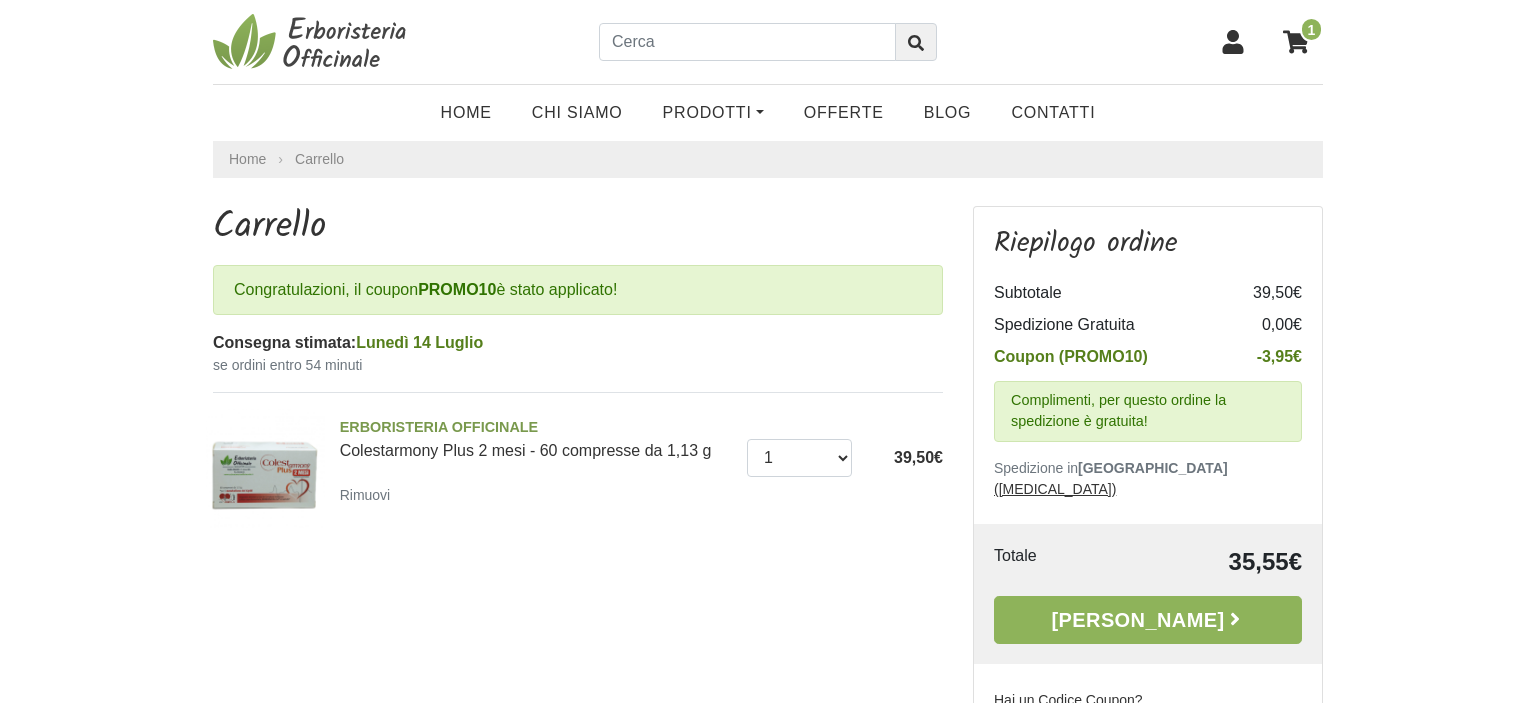 scroll, scrollTop: 0, scrollLeft: 0, axis: both 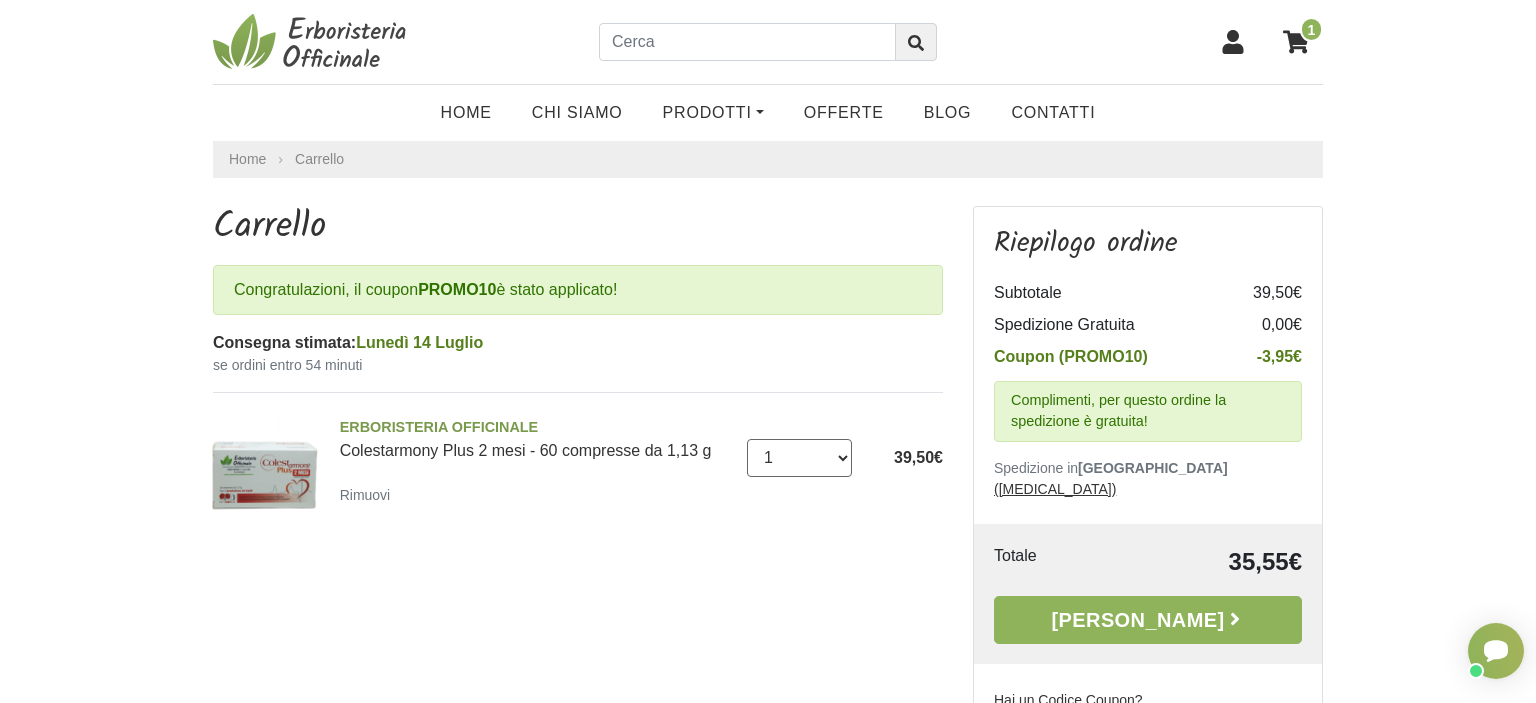 select on "2" 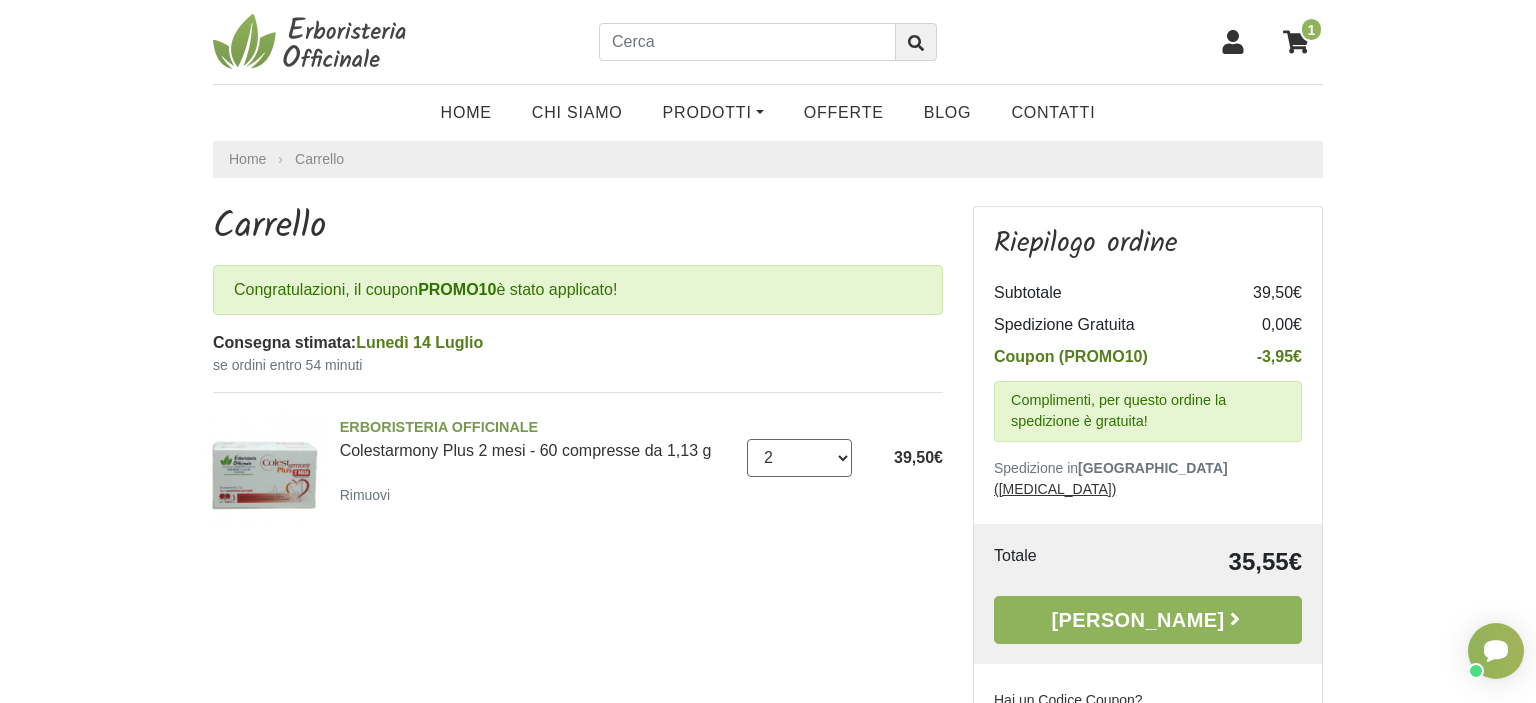 click on "2" at bounding box center (0, 0) 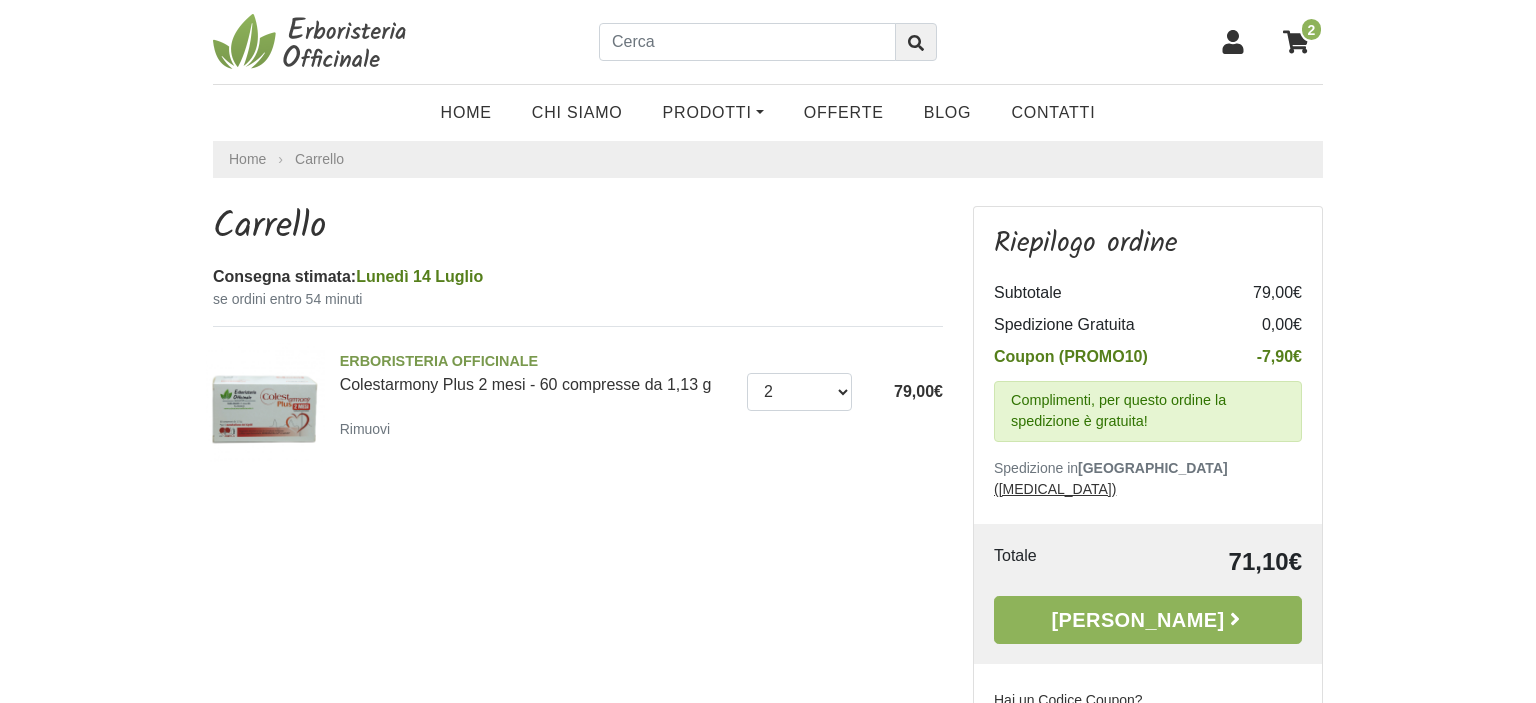 scroll, scrollTop: 56, scrollLeft: 0, axis: vertical 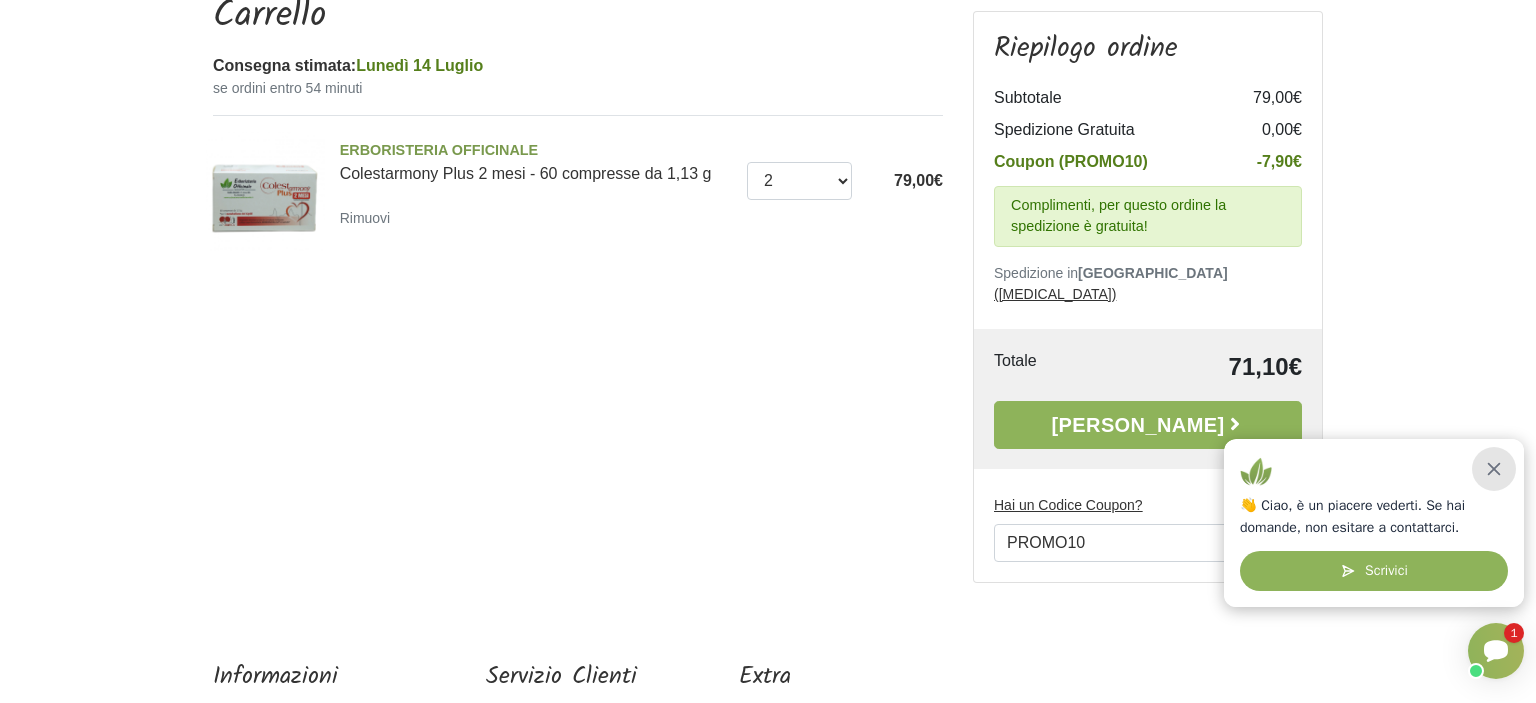 drag, startPoint x: 1505, startPoint y: 458, endPoint x: 2578, endPoint y: 881, distance: 1153.3682 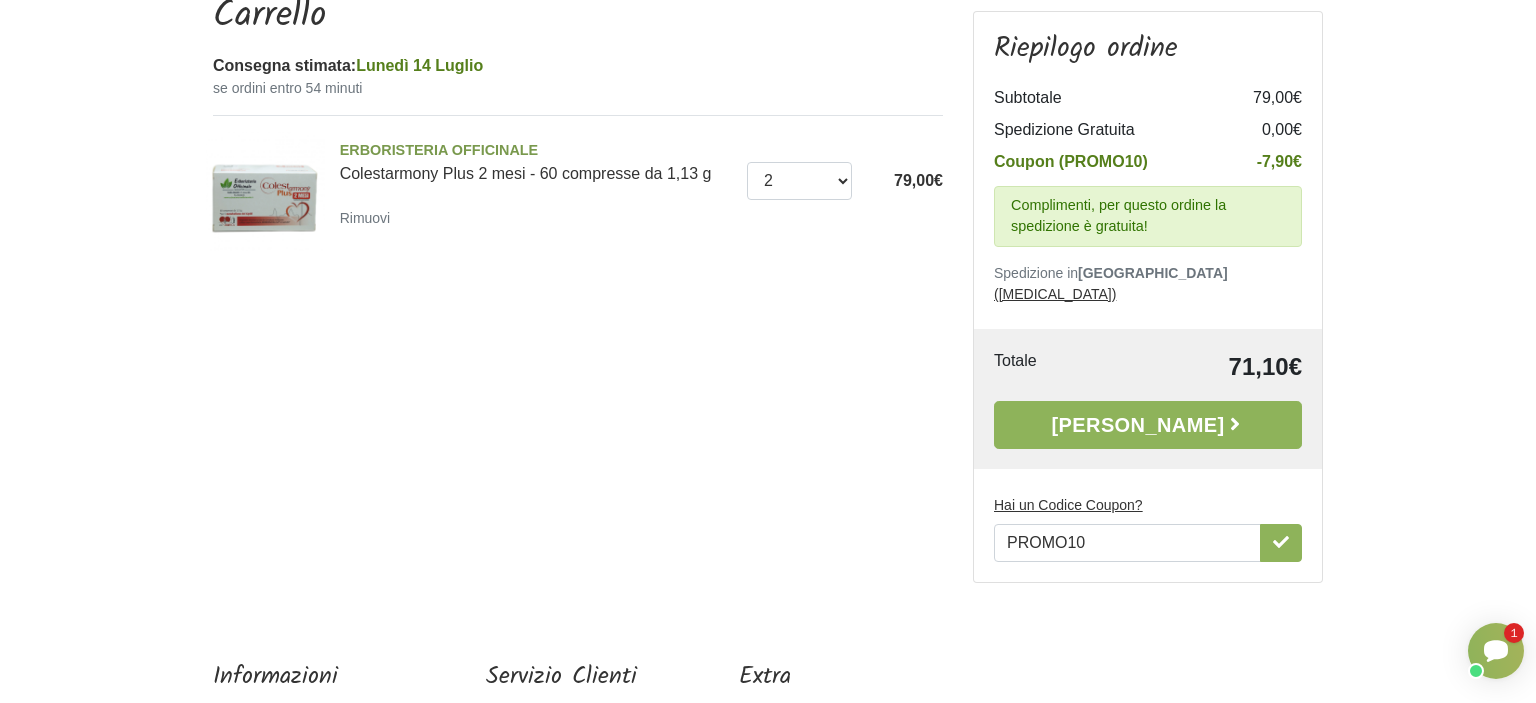 scroll, scrollTop: 0, scrollLeft: 0, axis: both 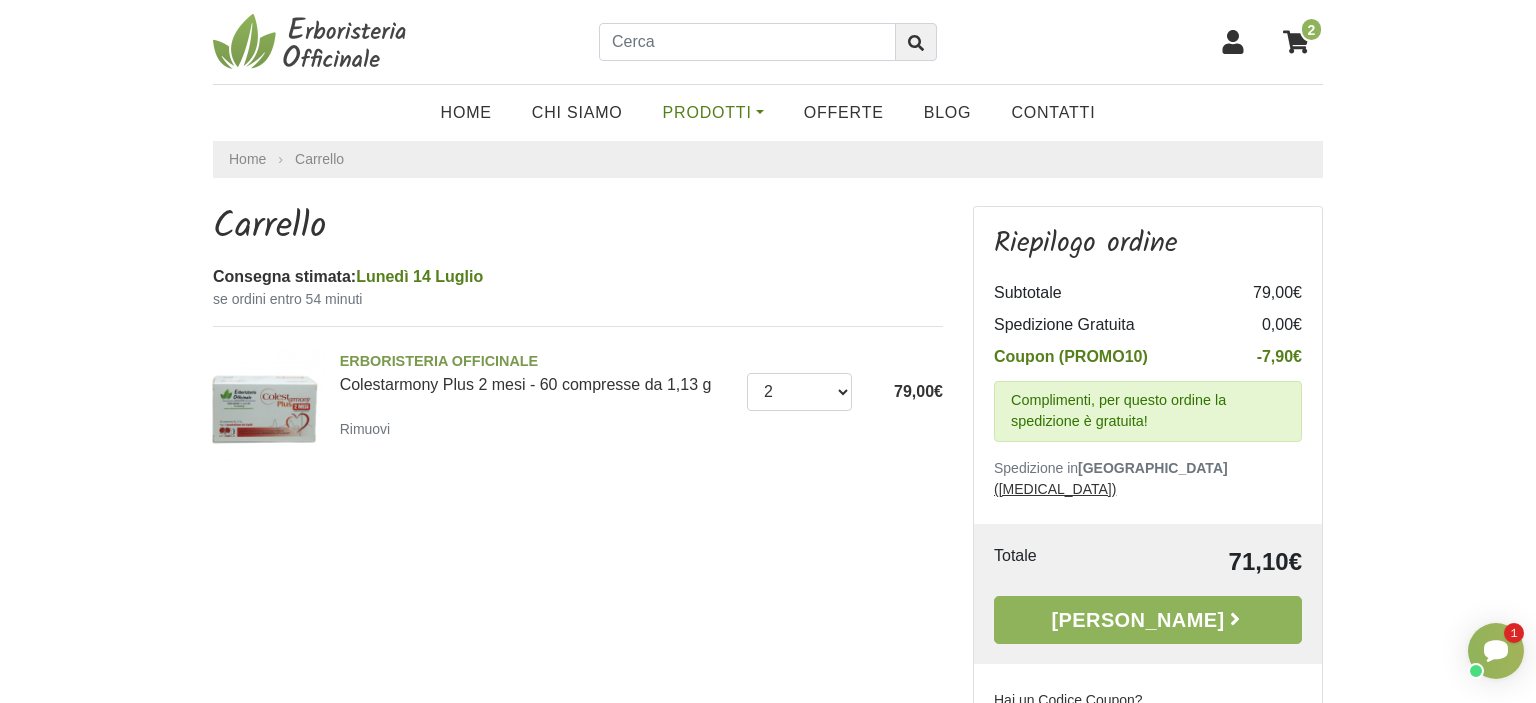 click on "Prodotti" at bounding box center [713, 113] 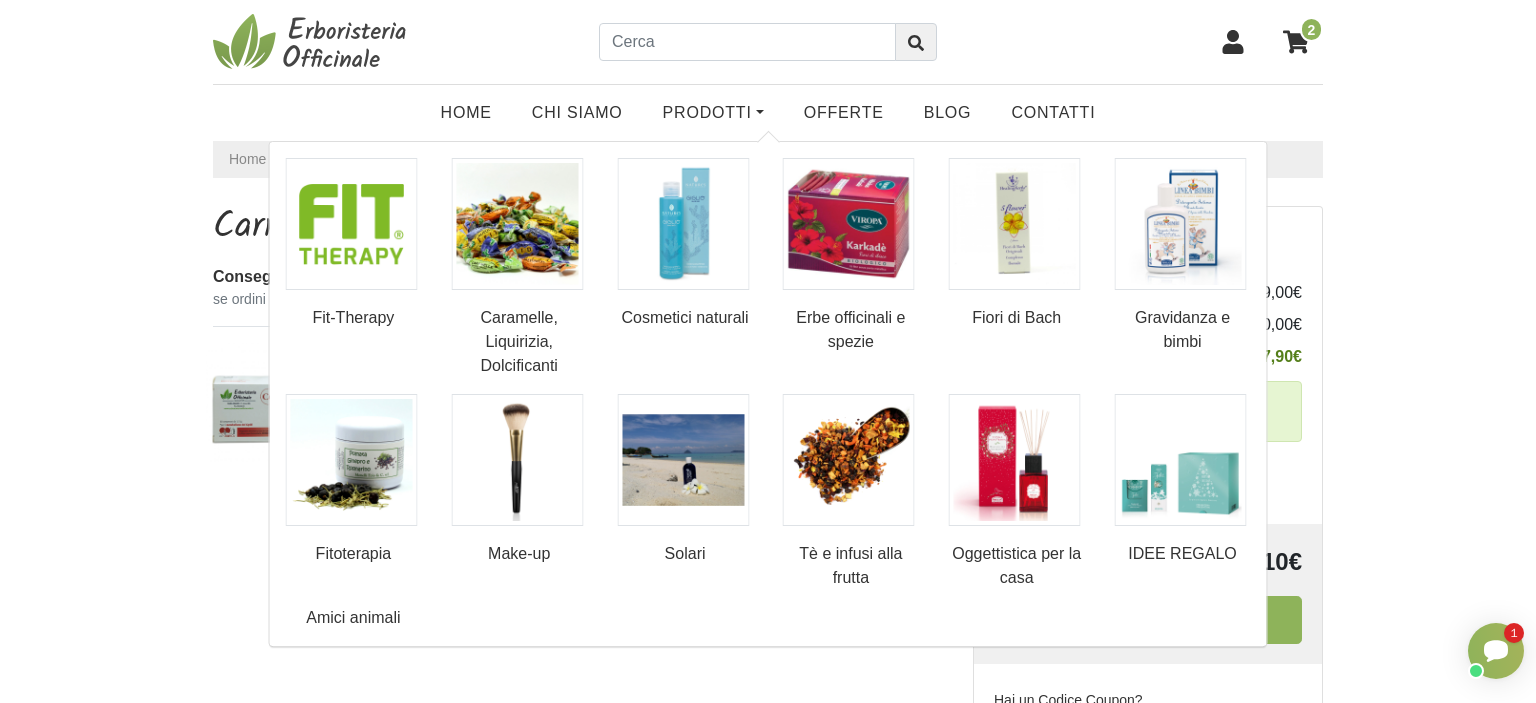 click on "2" at bounding box center (1138, 42) 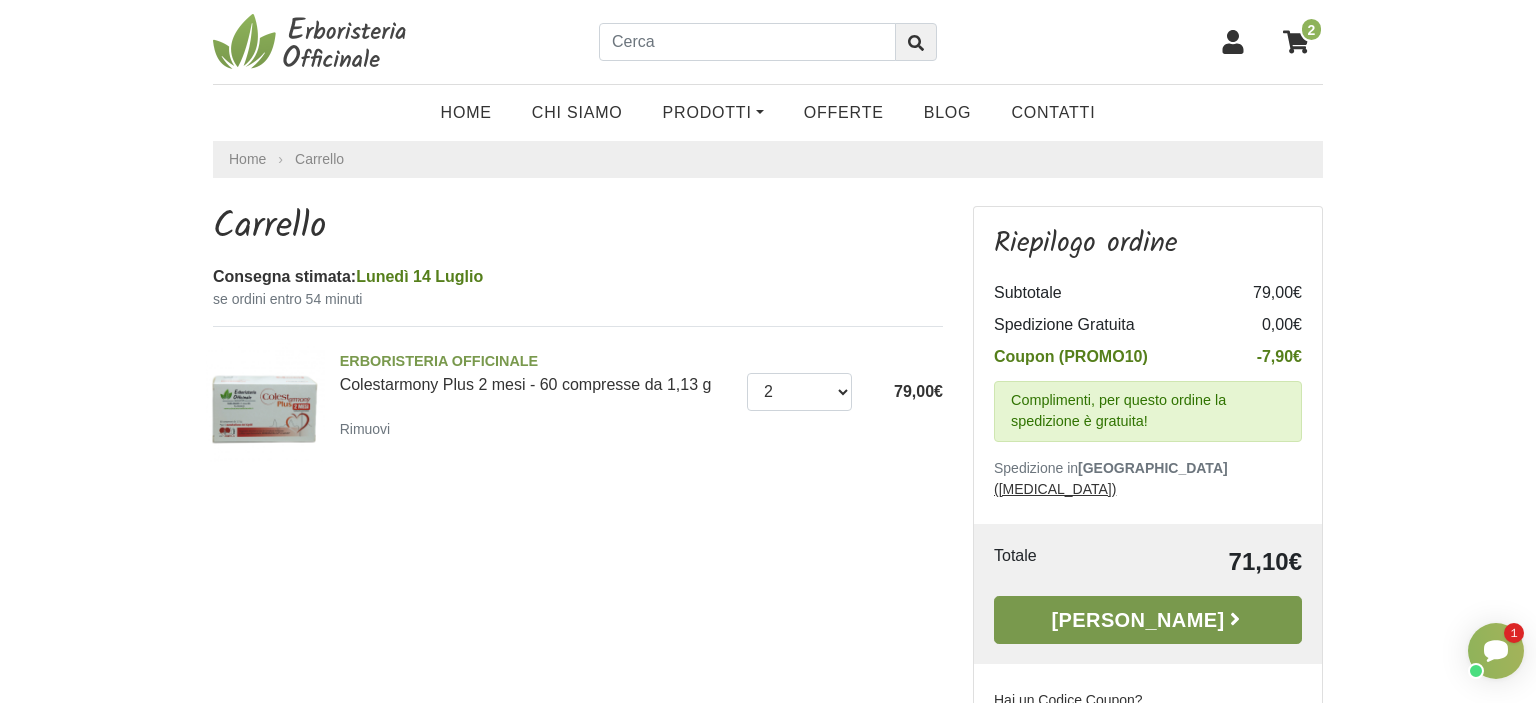 click on "[PERSON_NAME]" at bounding box center [1148, 620] 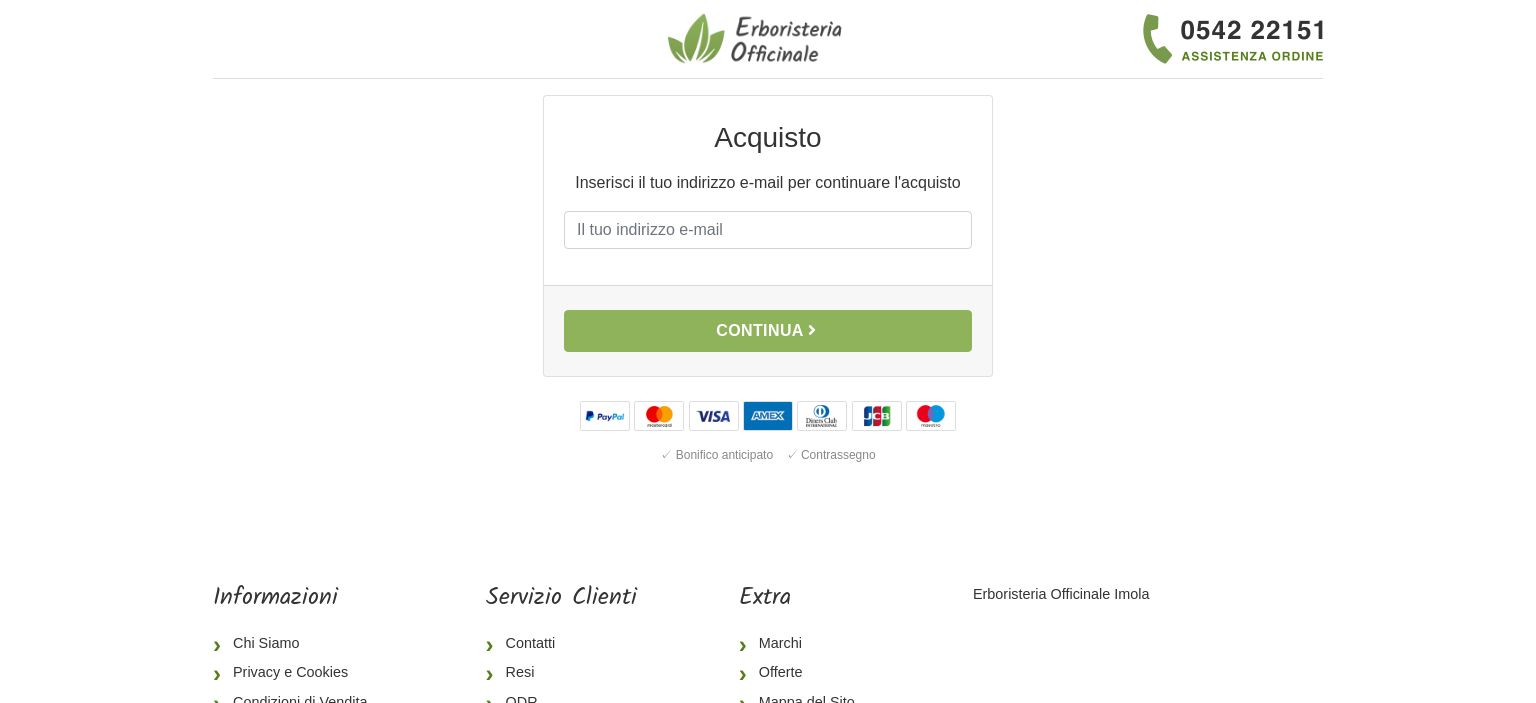 scroll, scrollTop: 0, scrollLeft: 0, axis: both 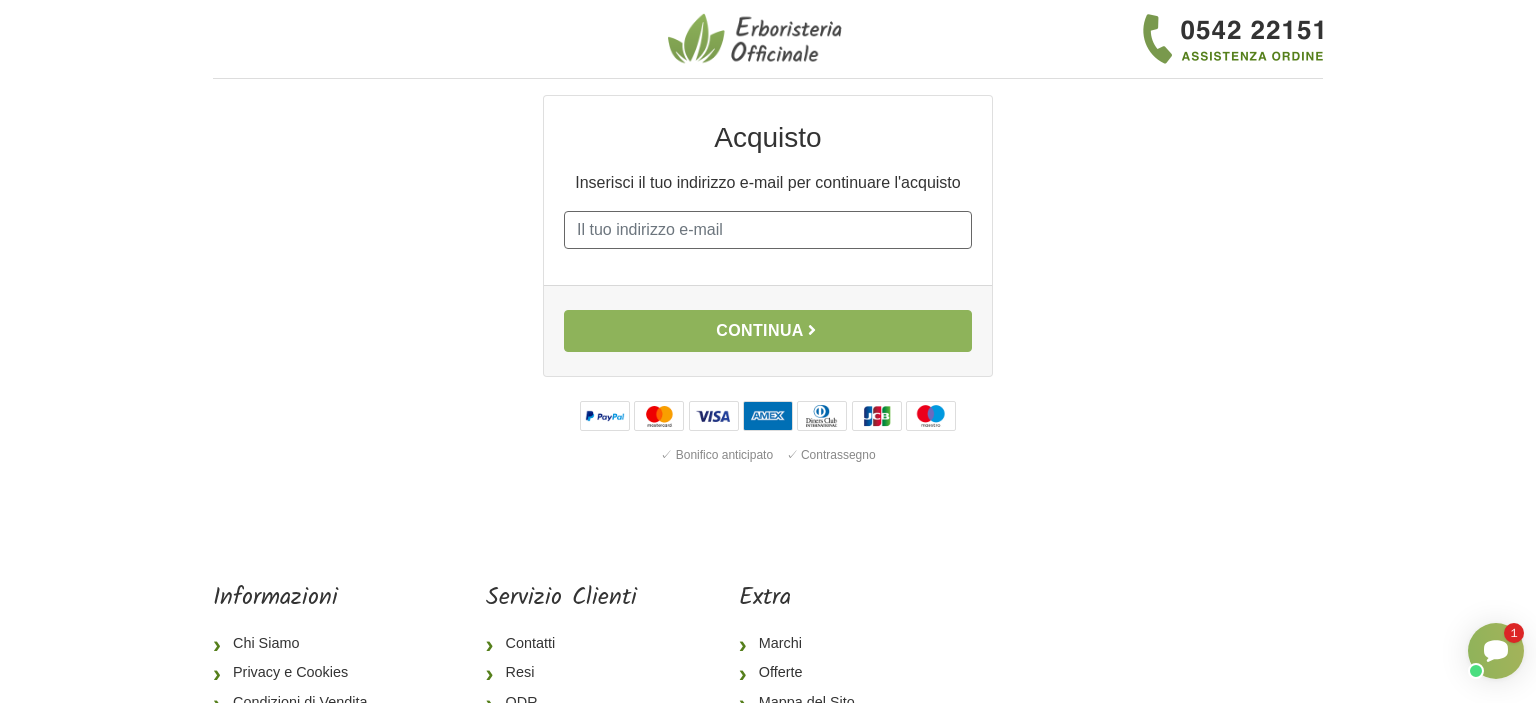click on "E-mail" at bounding box center (768, 230) 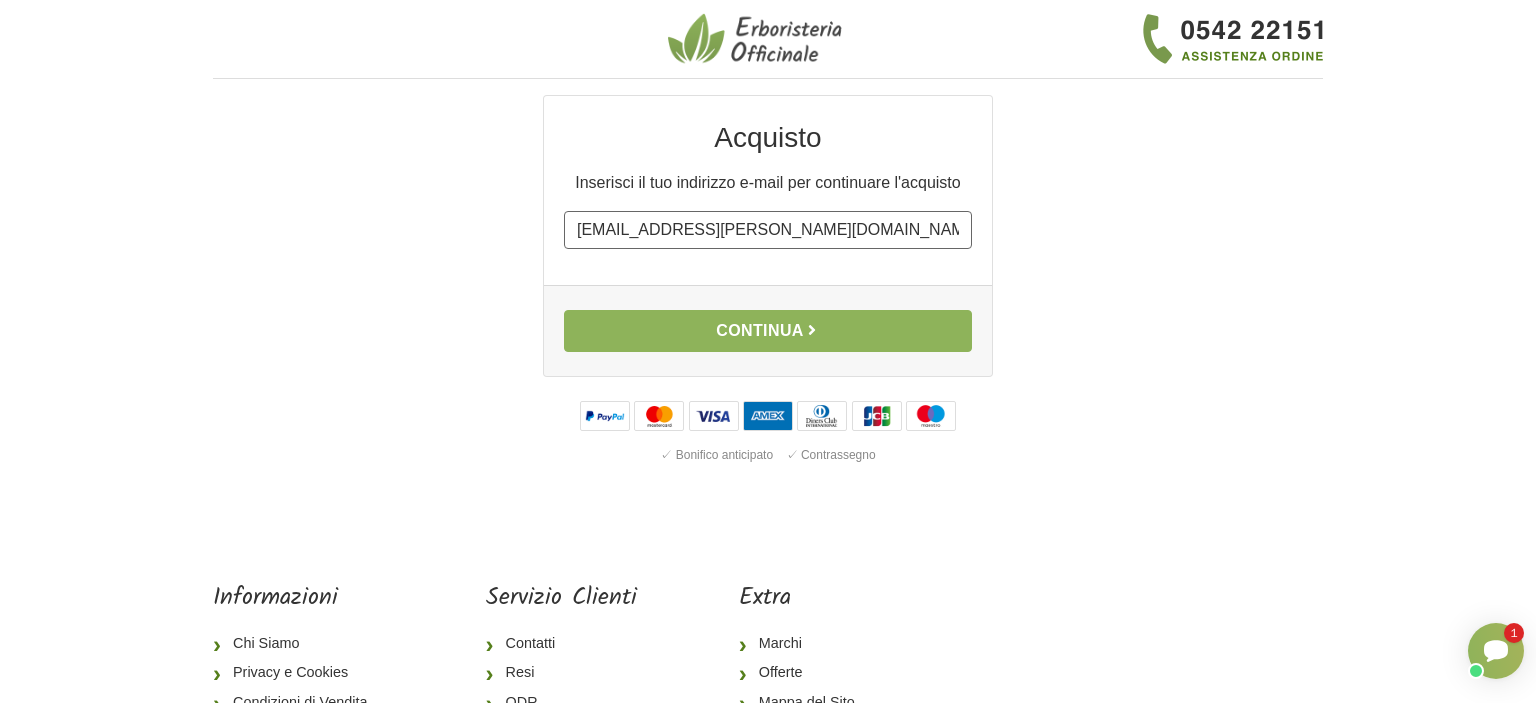drag, startPoint x: 770, startPoint y: 234, endPoint x: 430, endPoint y: 223, distance: 340.1779 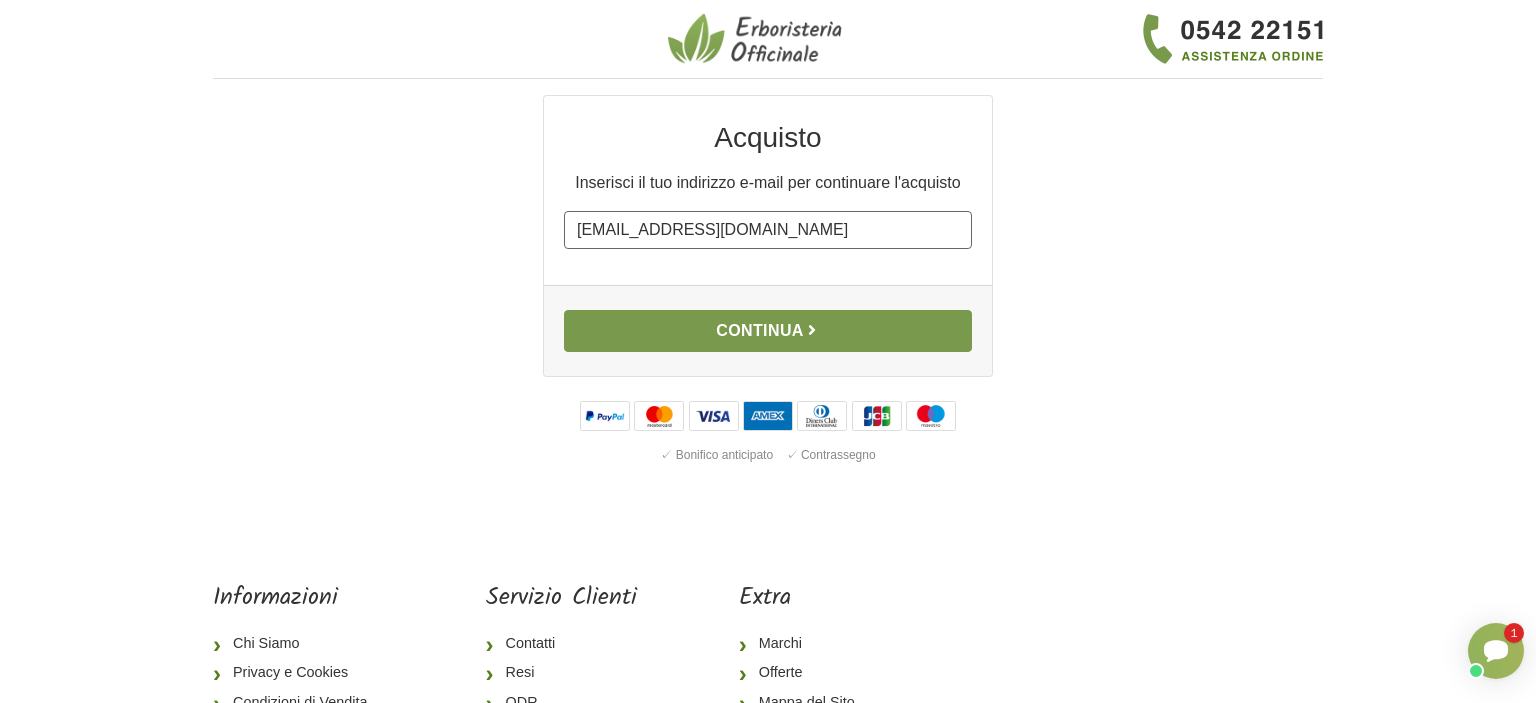 type on "gynoja@gmail.com" 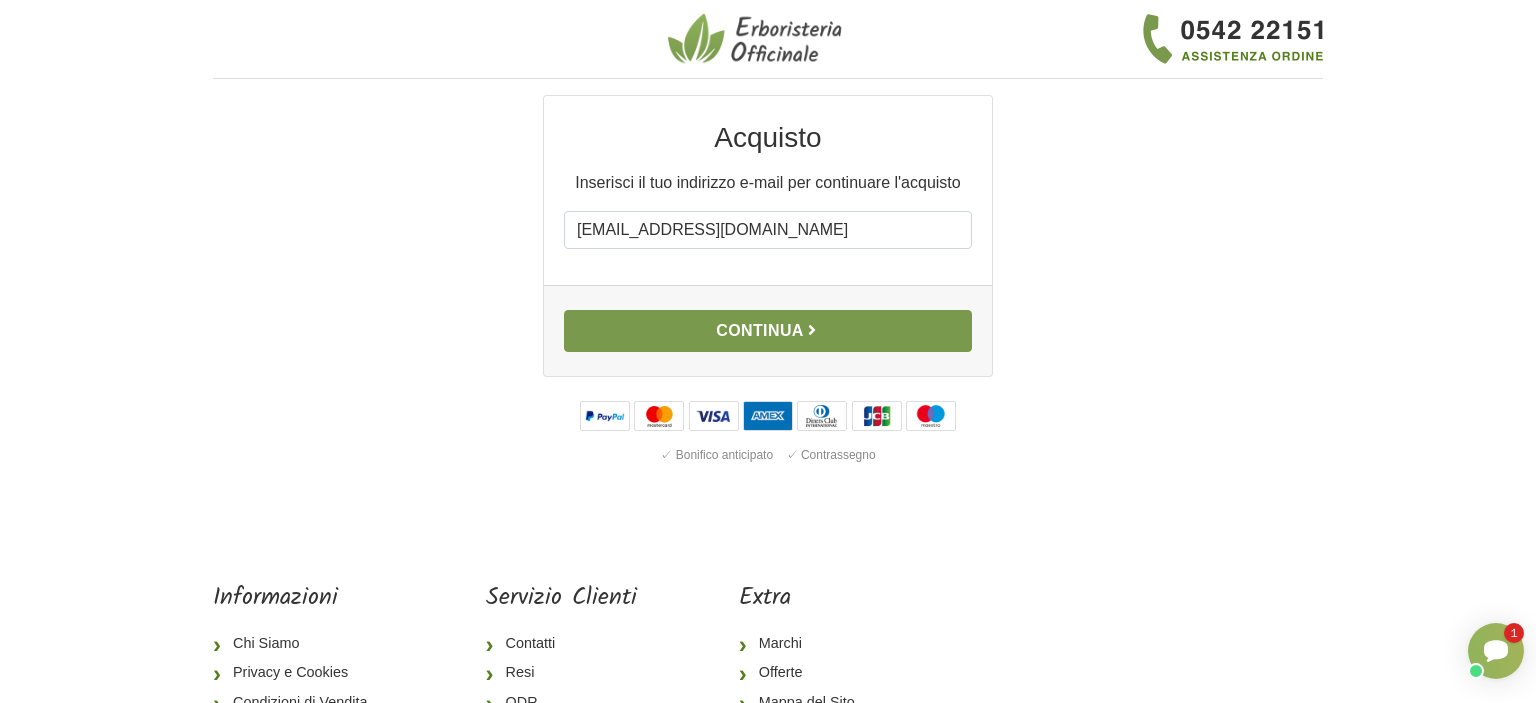 click on "Continua" at bounding box center [768, 331] 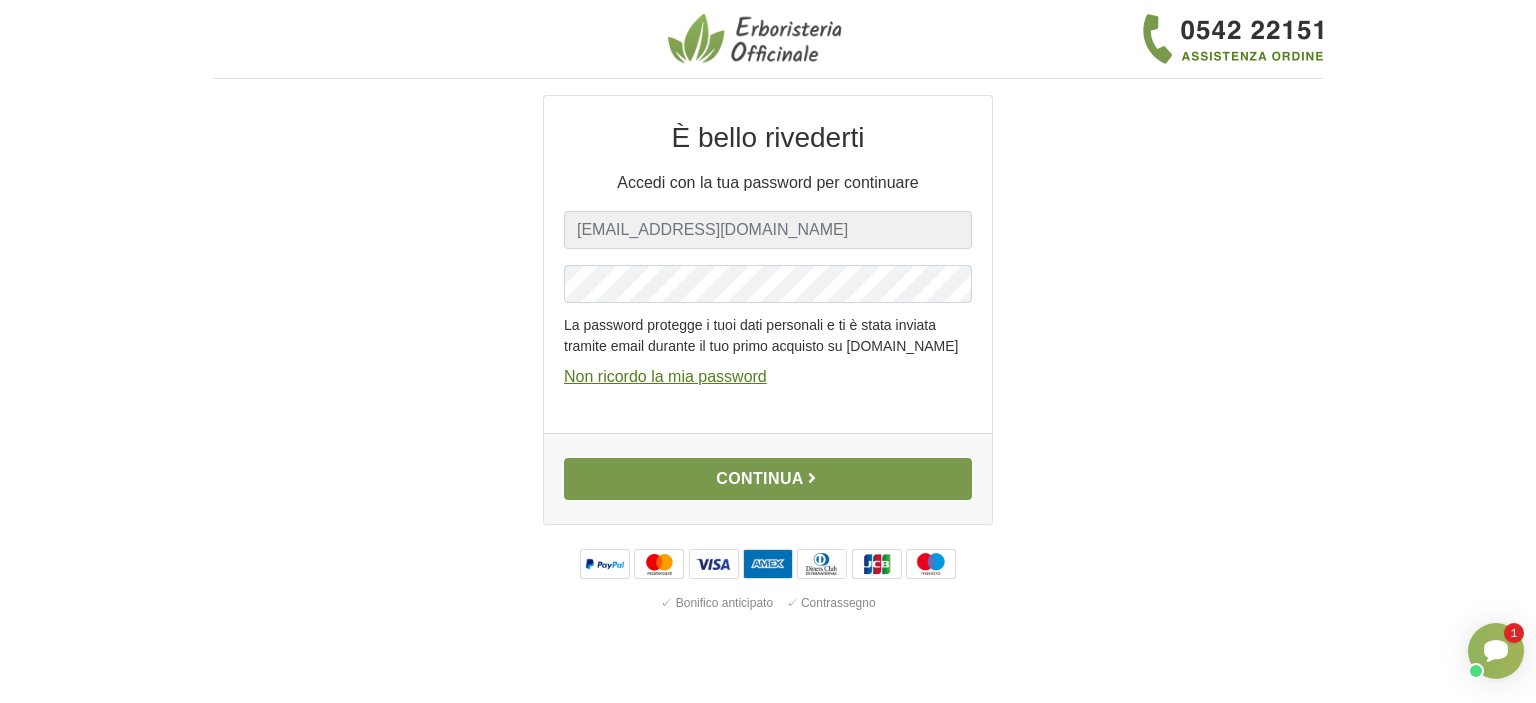click on "Continua" at bounding box center [768, 479] 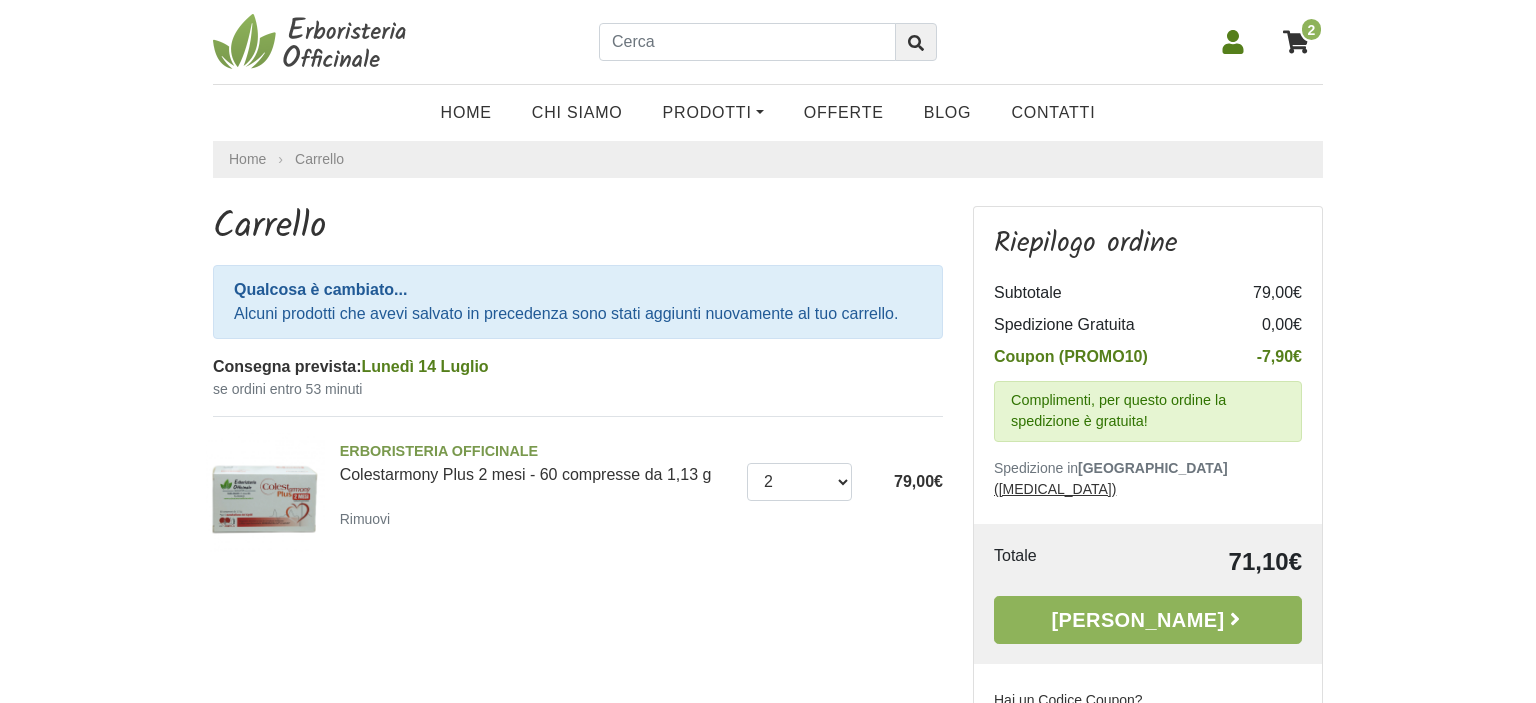 scroll, scrollTop: 0, scrollLeft: 0, axis: both 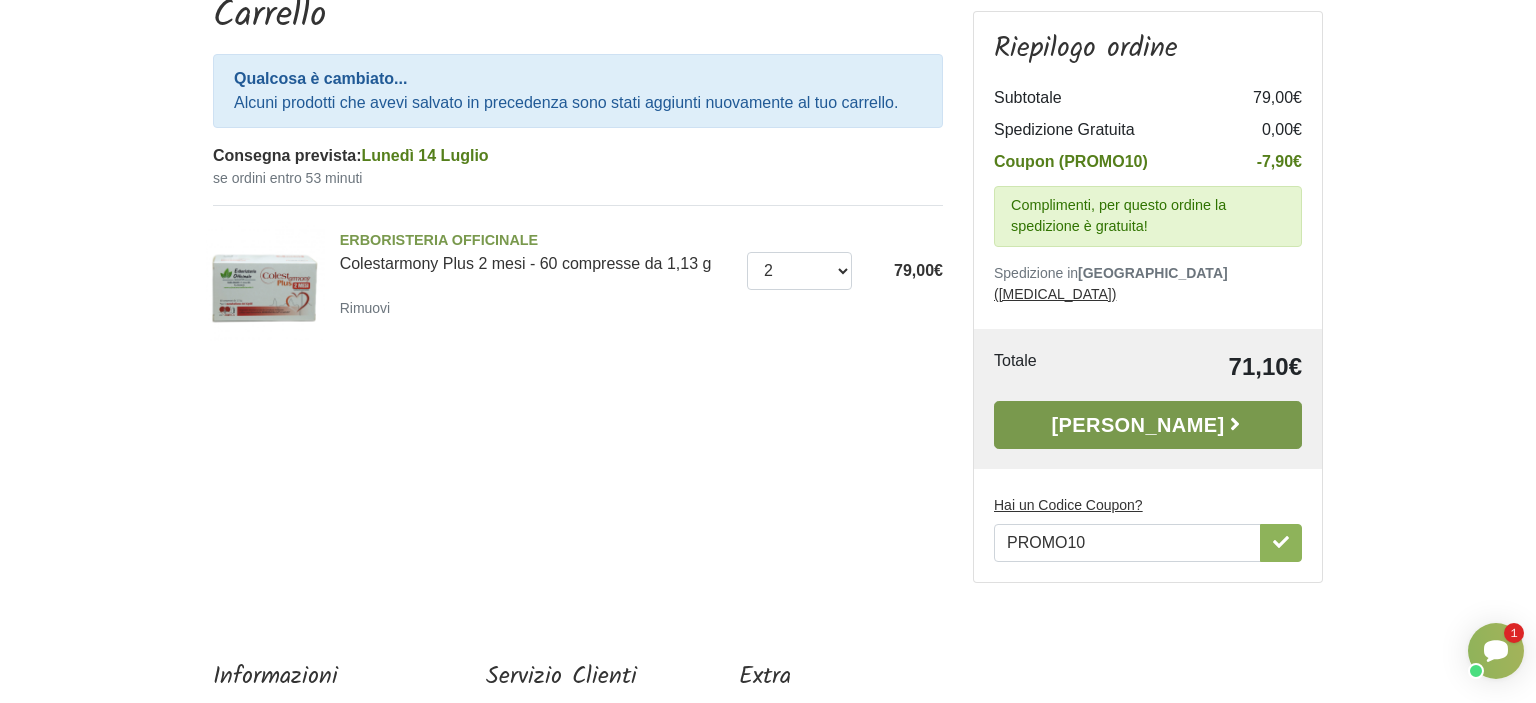click on "[PERSON_NAME]" at bounding box center (1148, 425) 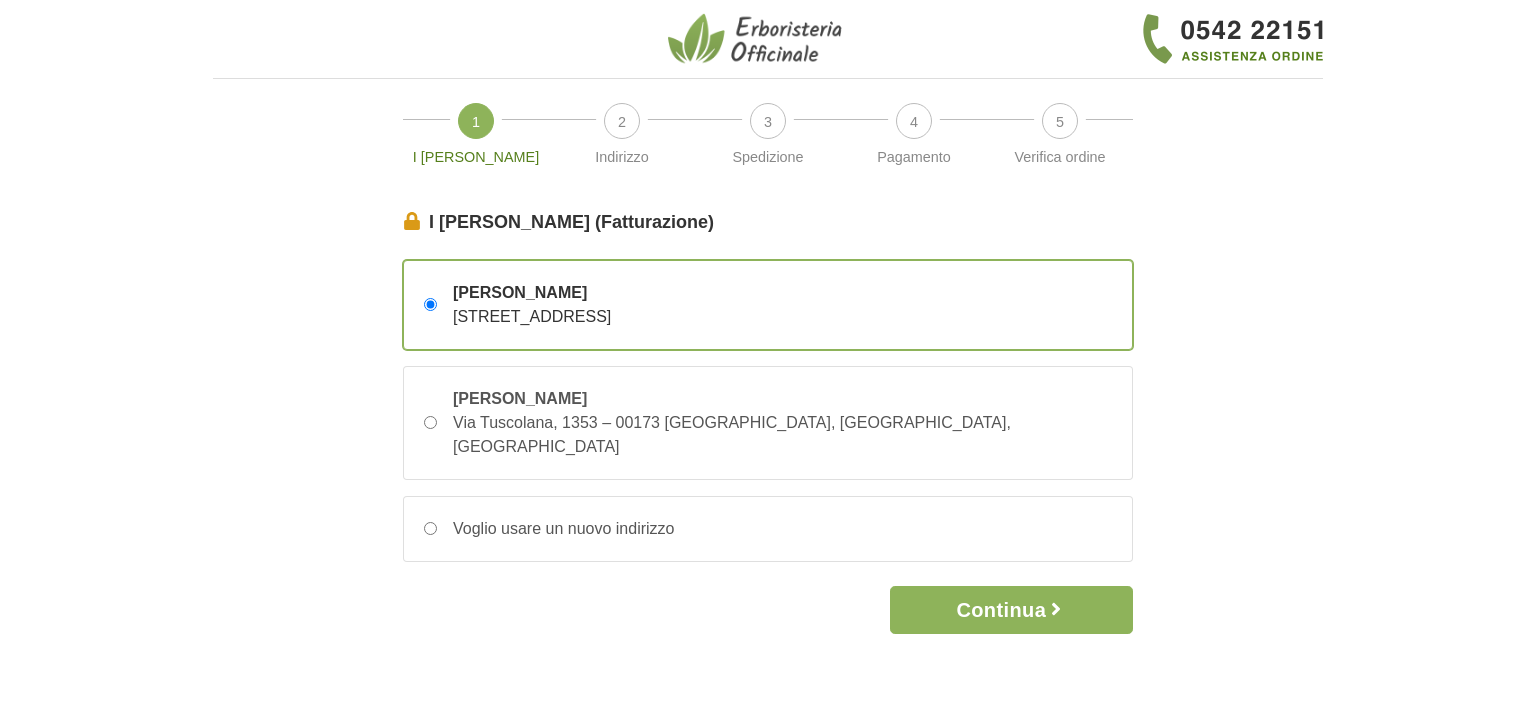 scroll, scrollTop: 0, scrollLeft: 0, axis: both 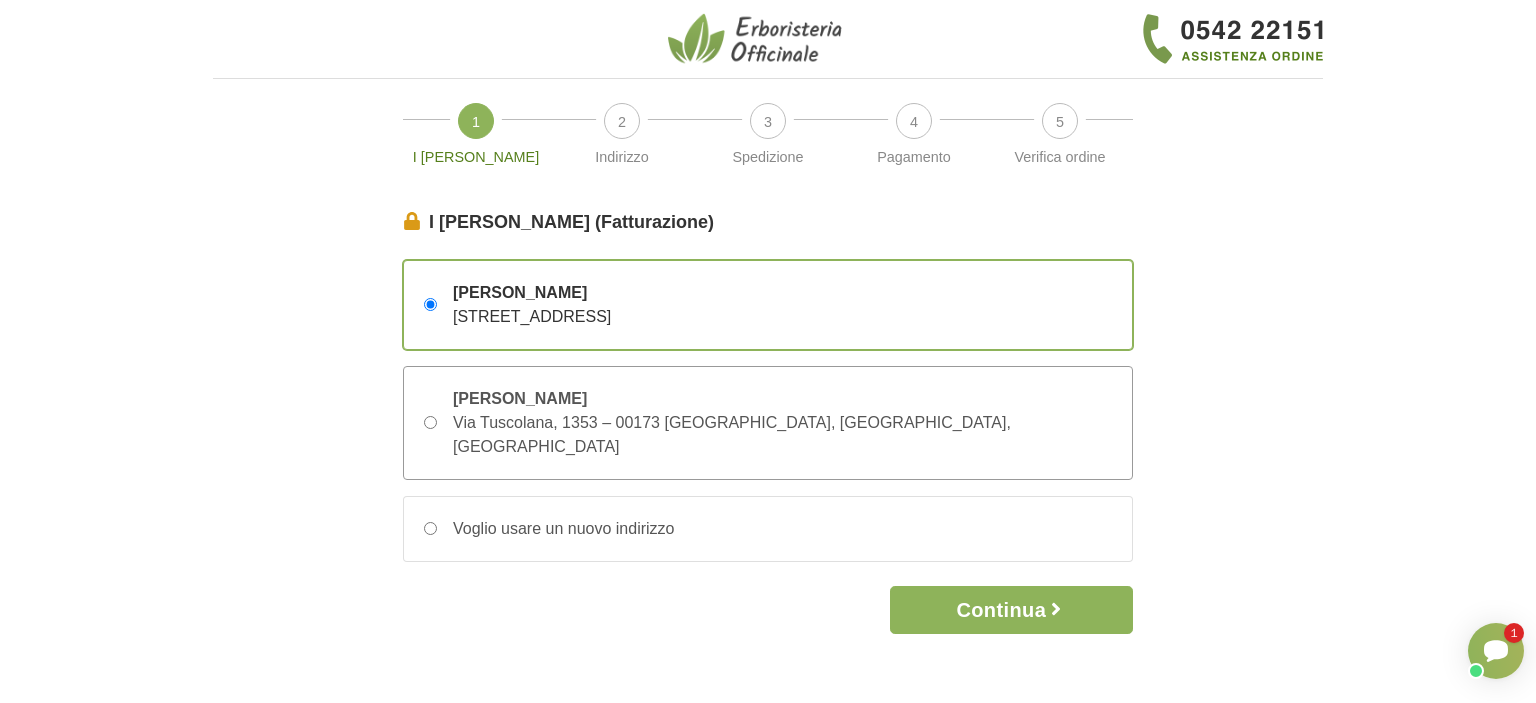 click on "[PERSON_NAME]" at bounding box center (782, 399) 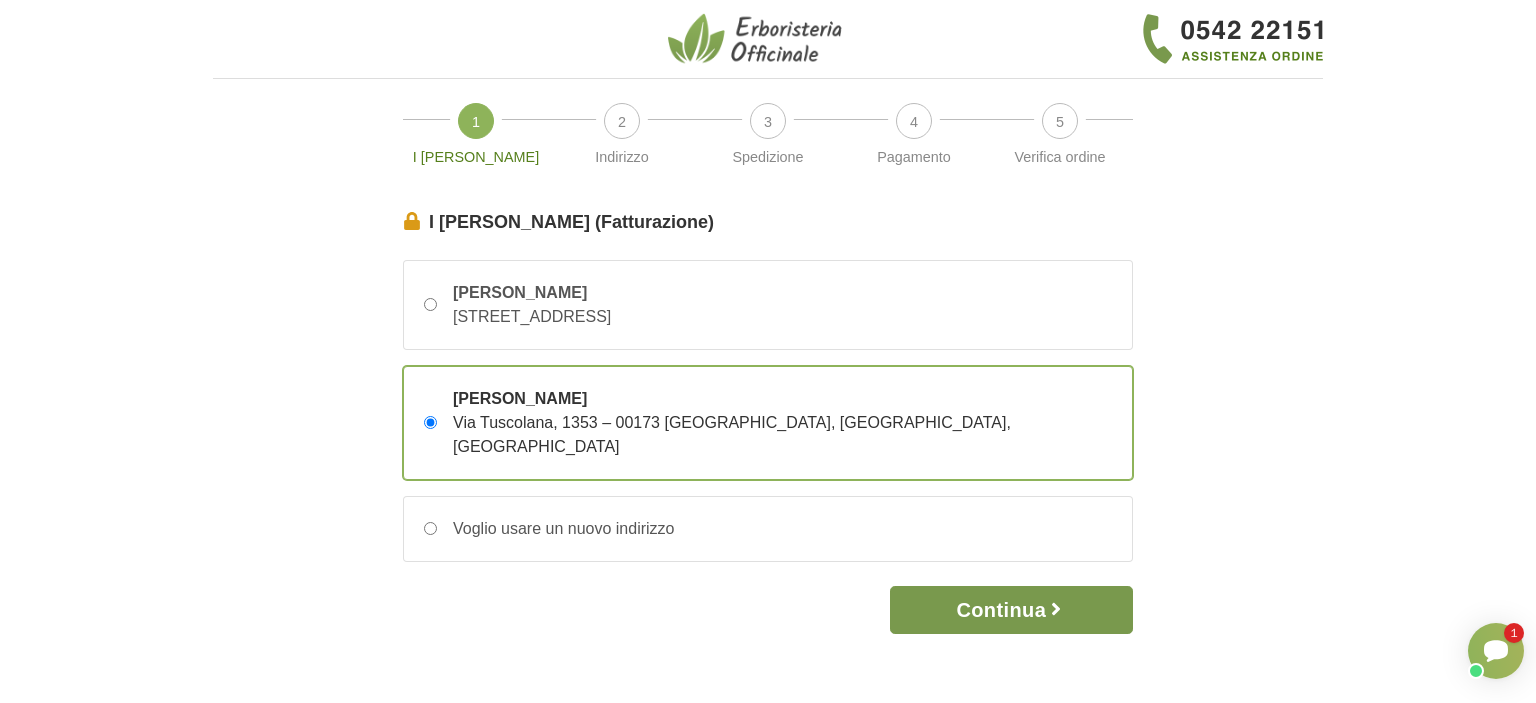 click on "Continua" at bounding box center [1011, 610] 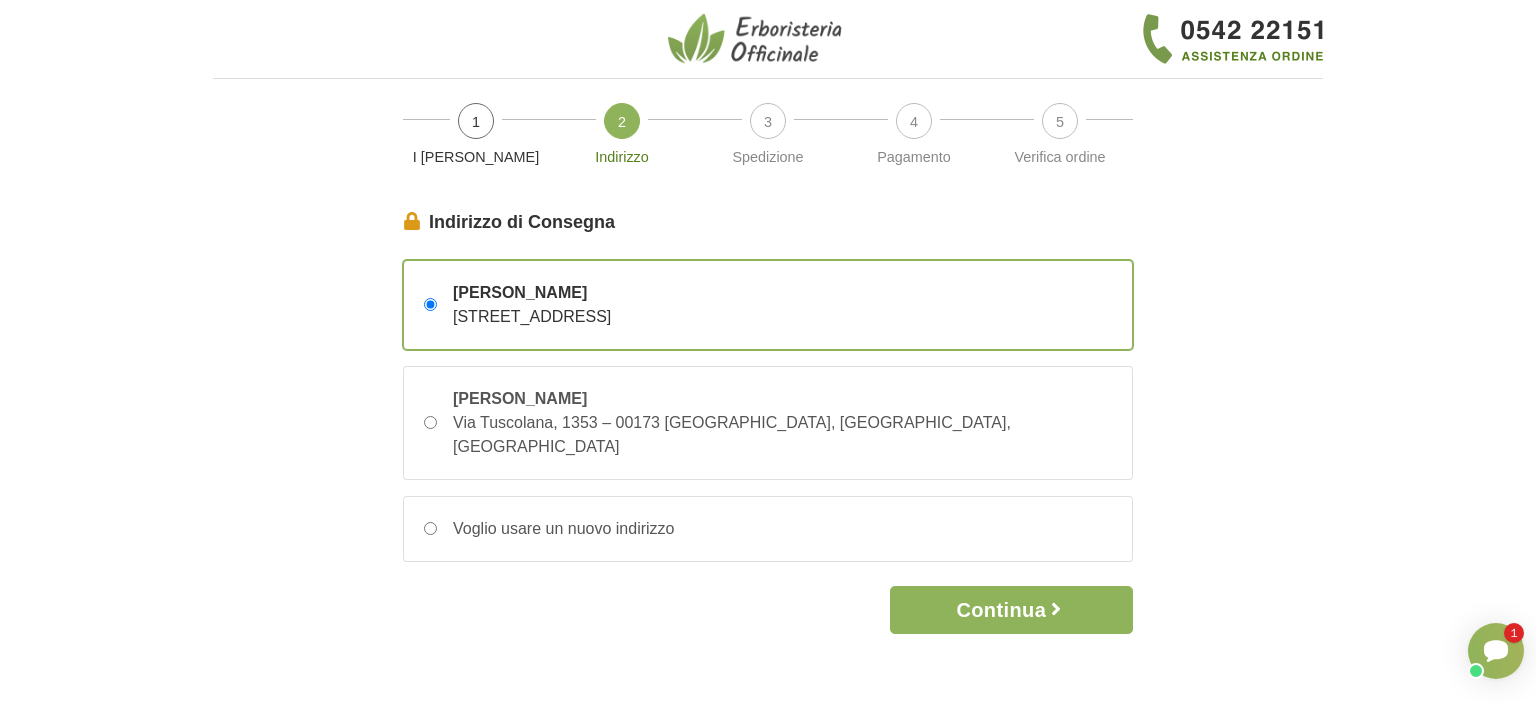 click on "Via Genova, 25 – 00184 Roma, Roma, Italia" at bounding box center (532, 316) 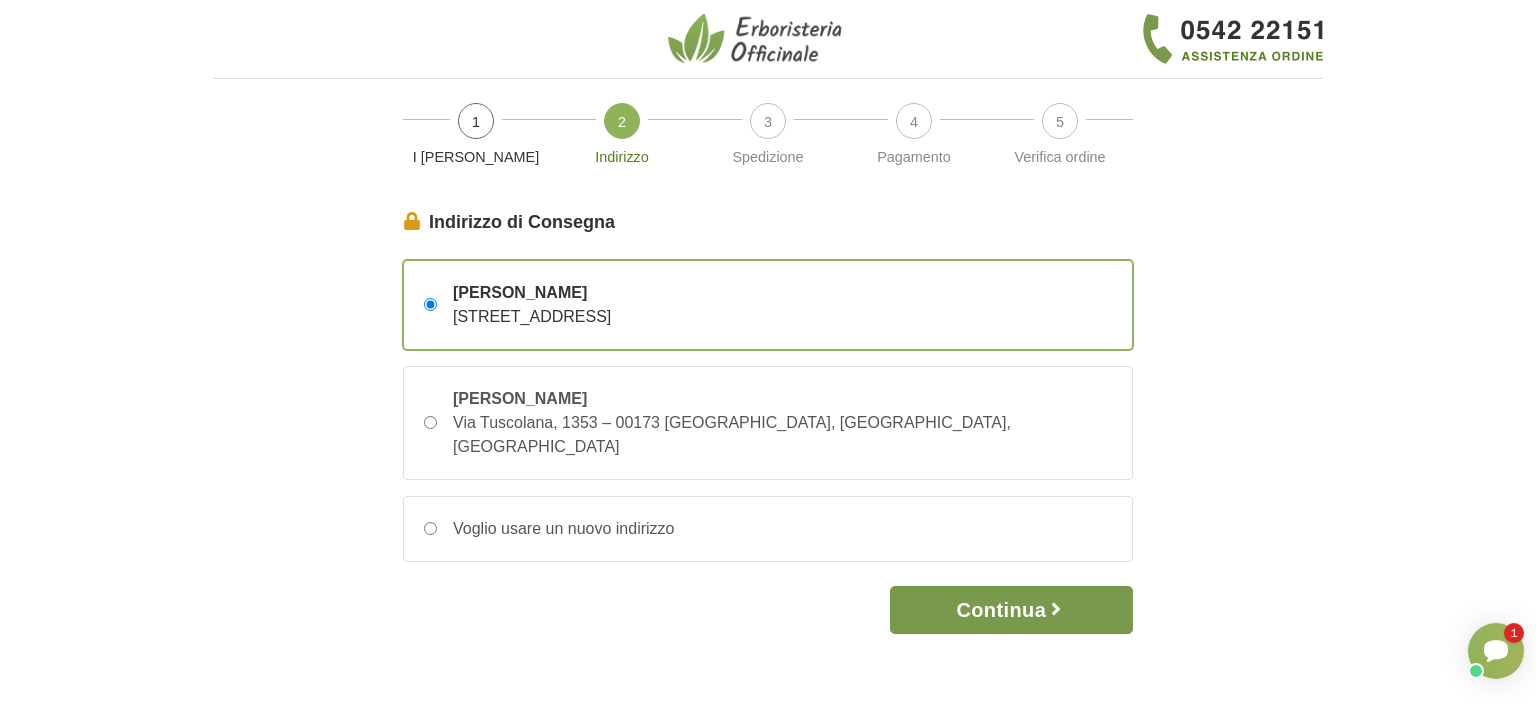 click on "Continua" at bounding box center (1011, 610) 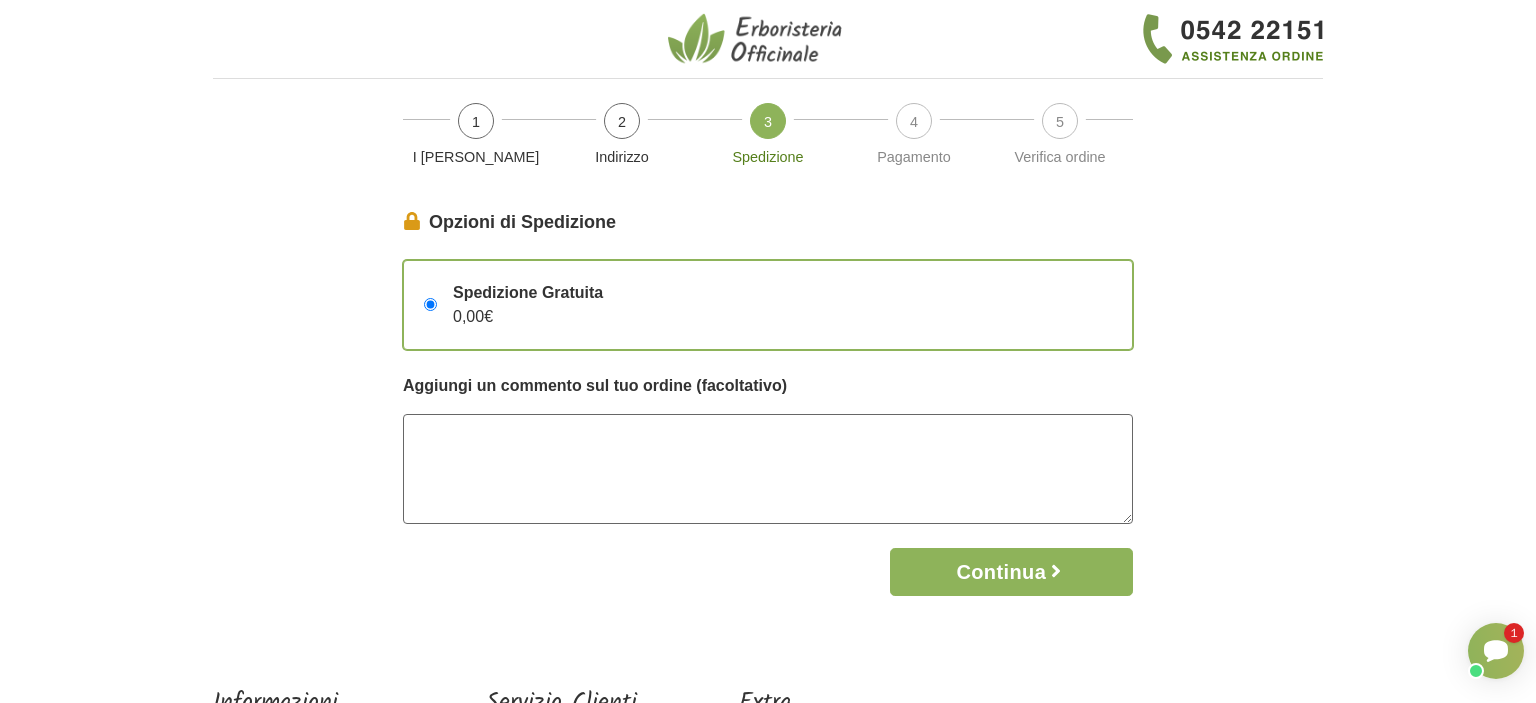 click at bounding box center (768, 469) 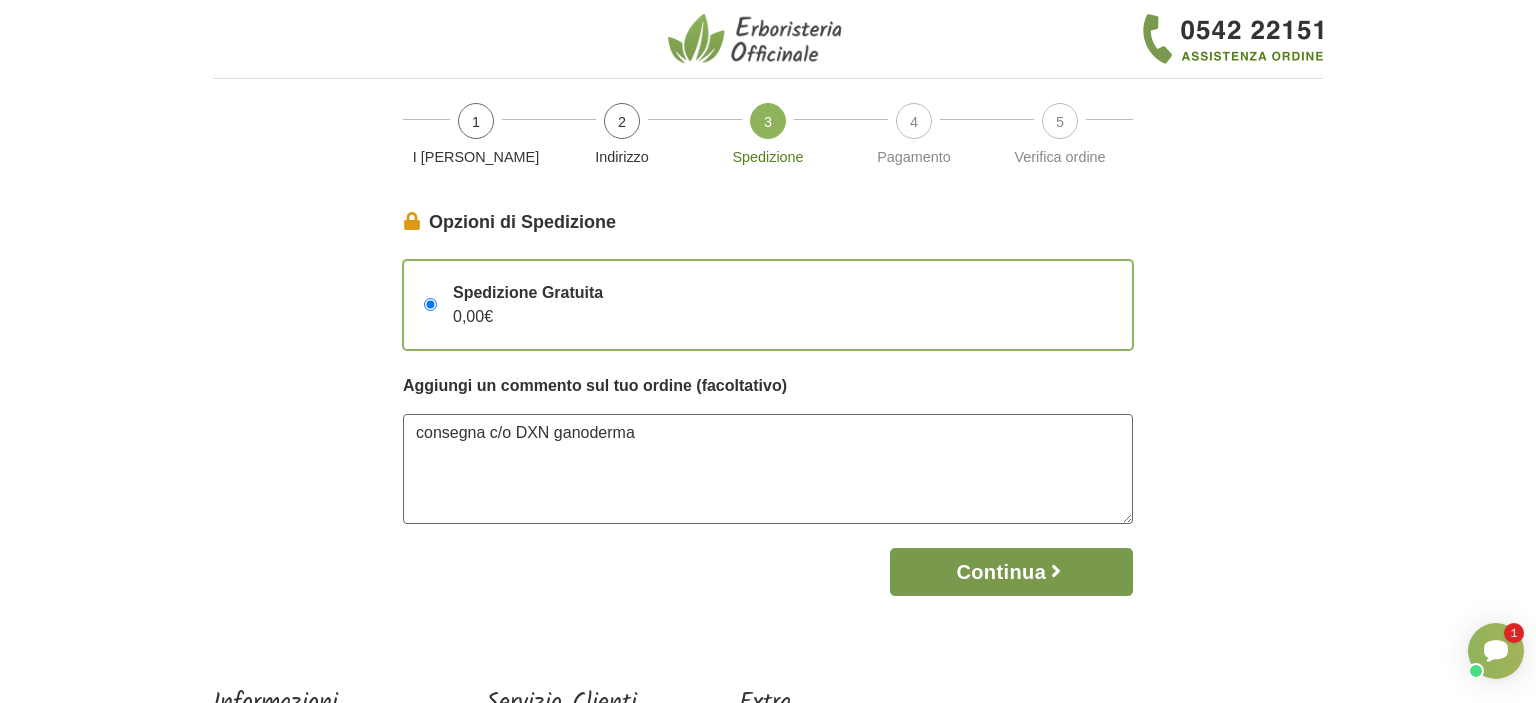 type on "consegna c/o DXN ganoderma" 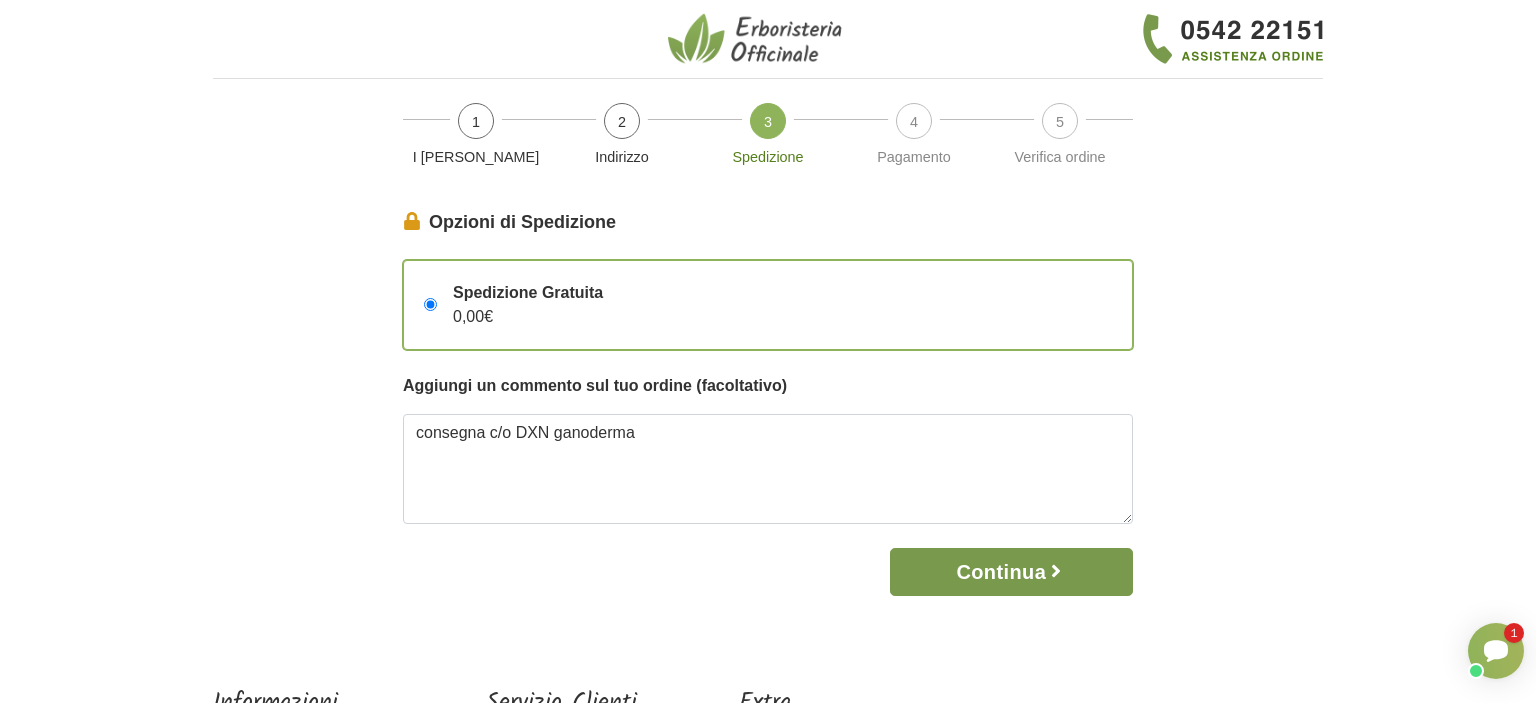 click on "Continua" at bounding box center (1011, 572) 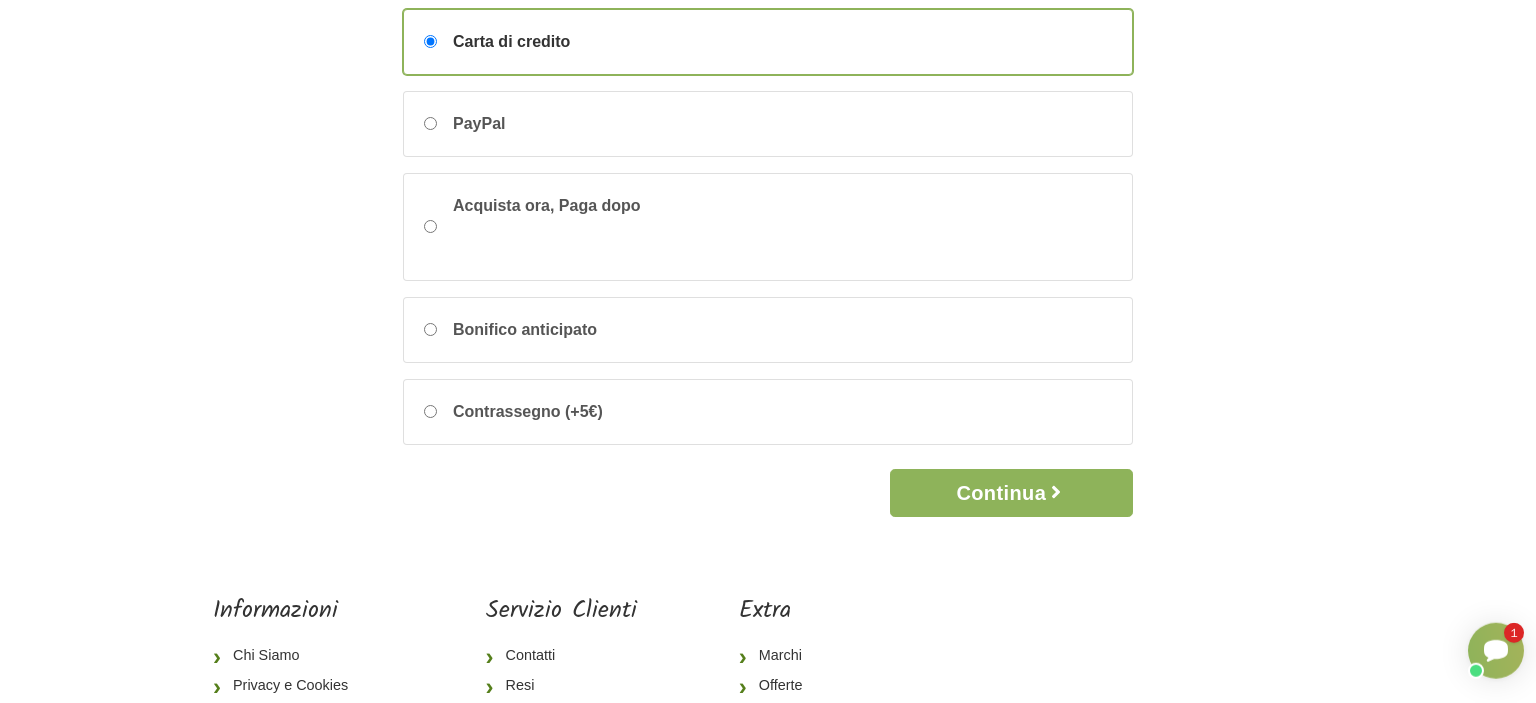 scroll, scrollTop: 316, scrollLeft: 0, axis: vertical 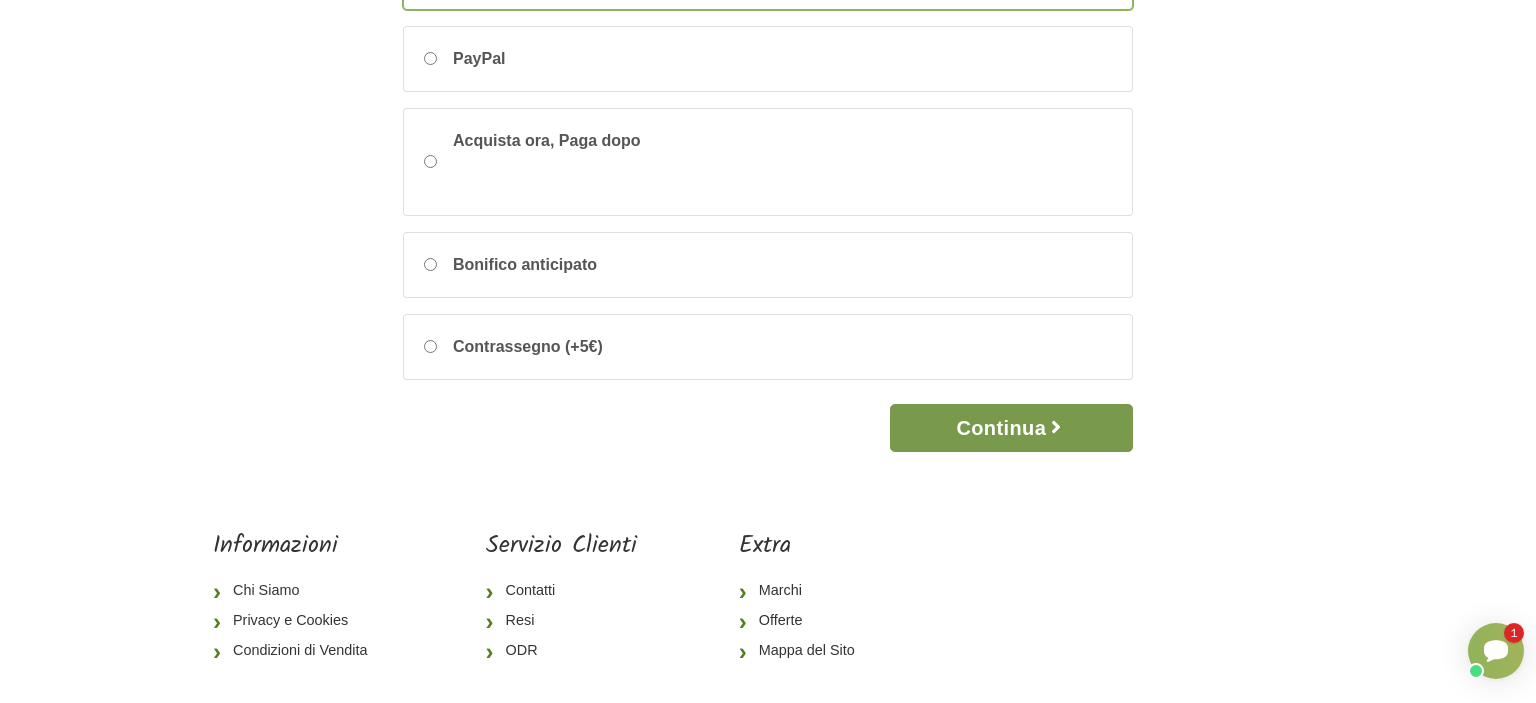 click on "Continua" at bounding box center [1011, 428] 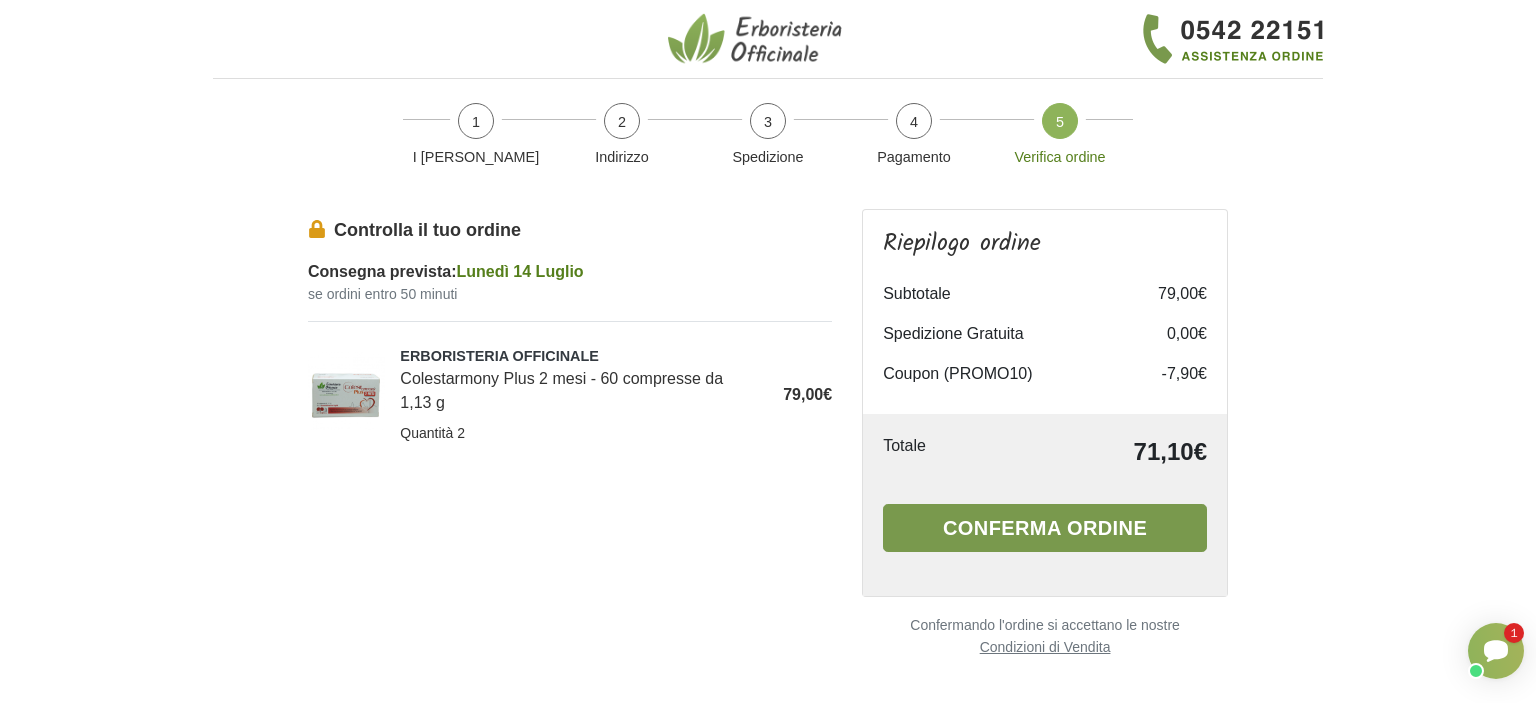 click on "Conferma ordine" at bounding box center [1045, 528] 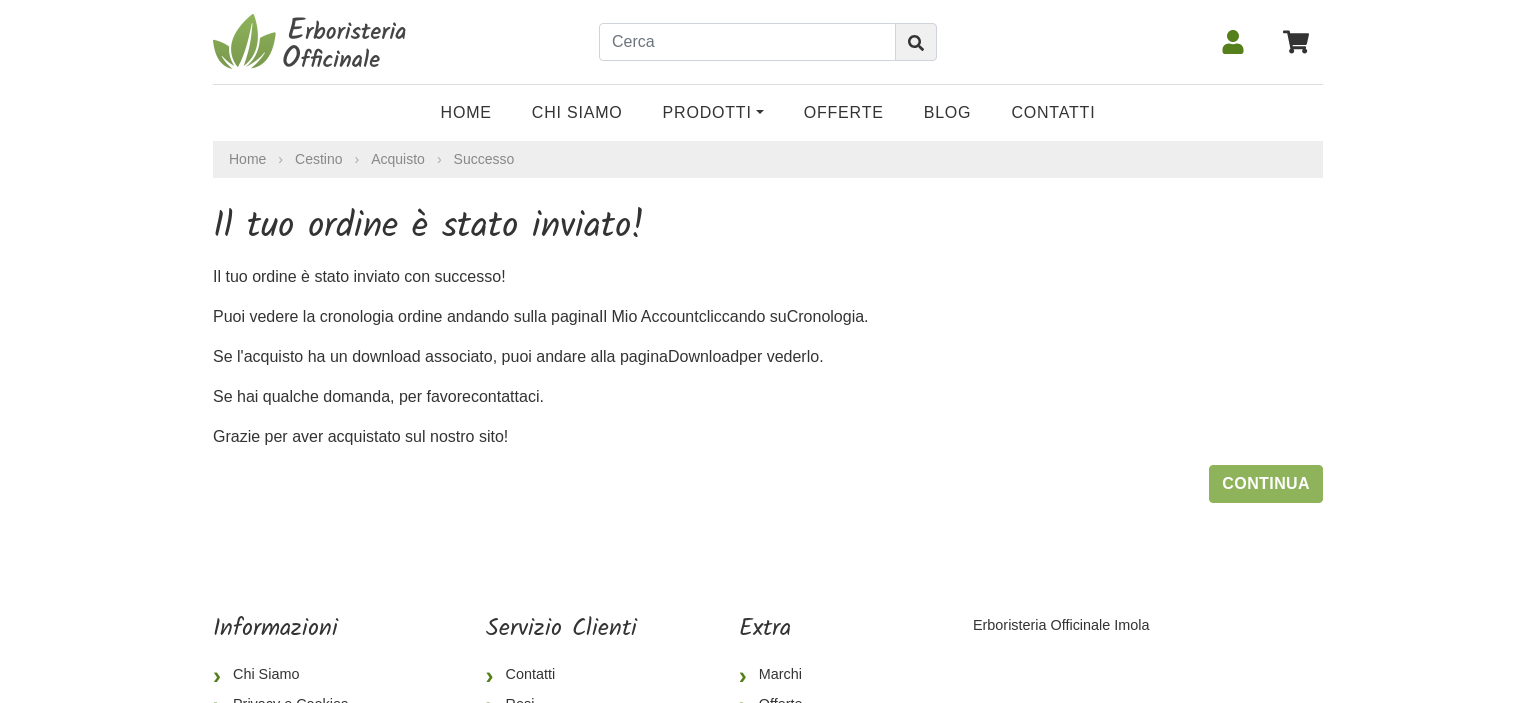 scroll, scrollTop: 0, scrollLeft: 0, axis: both 